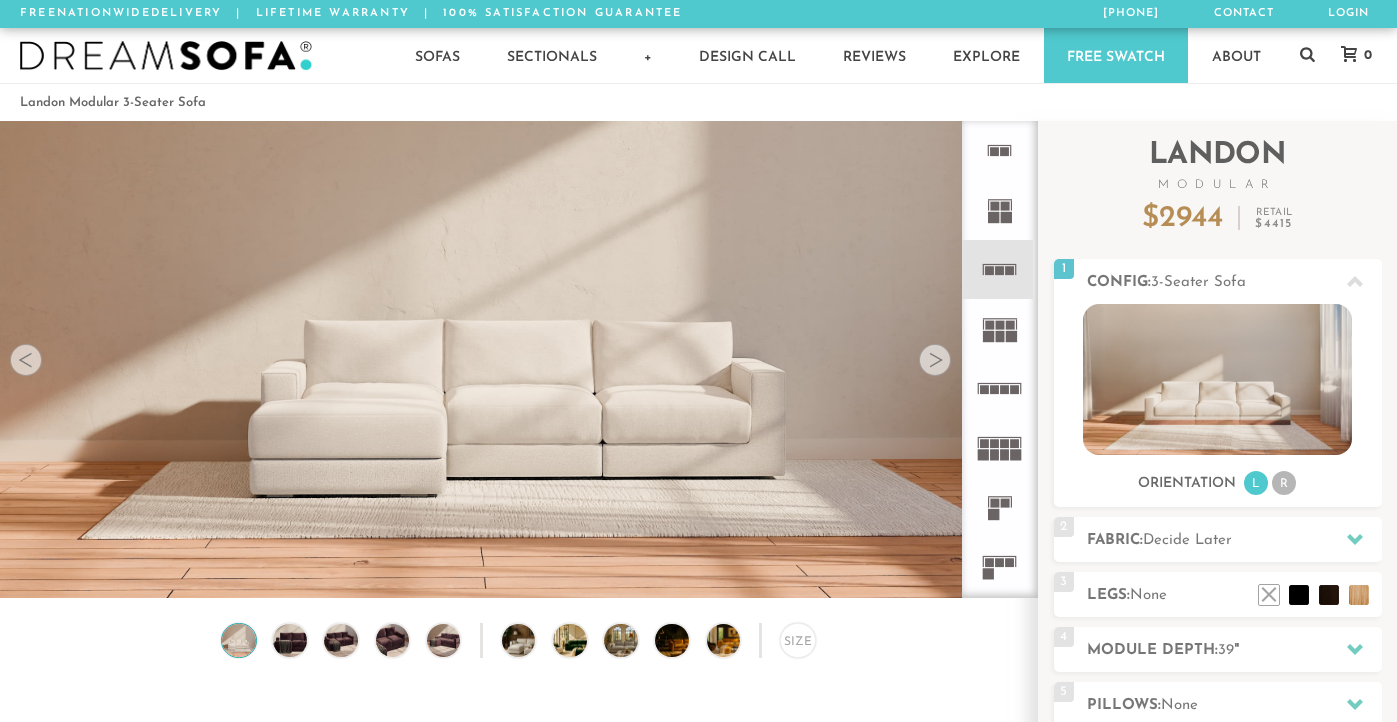 scroll, scrollTop: 0, scrollLeft: 0, axis: both 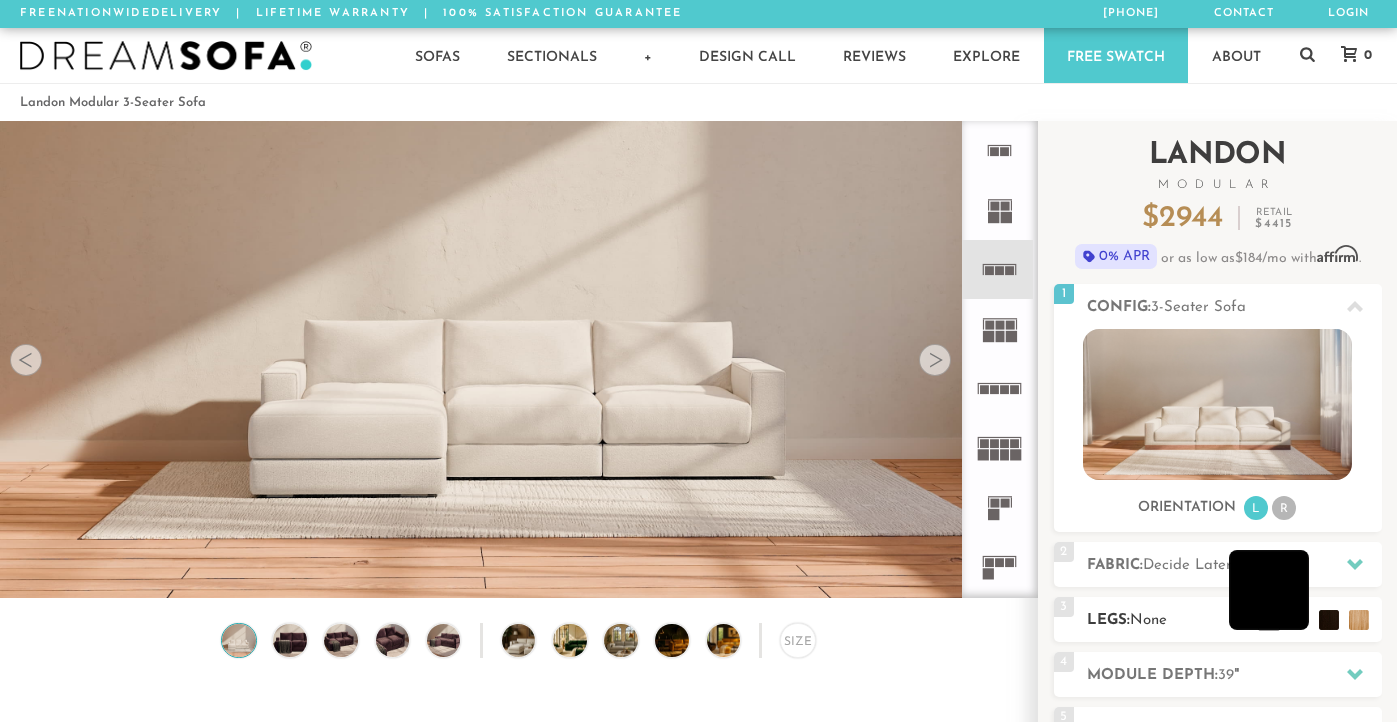 click at bounding box center [1269, 590] 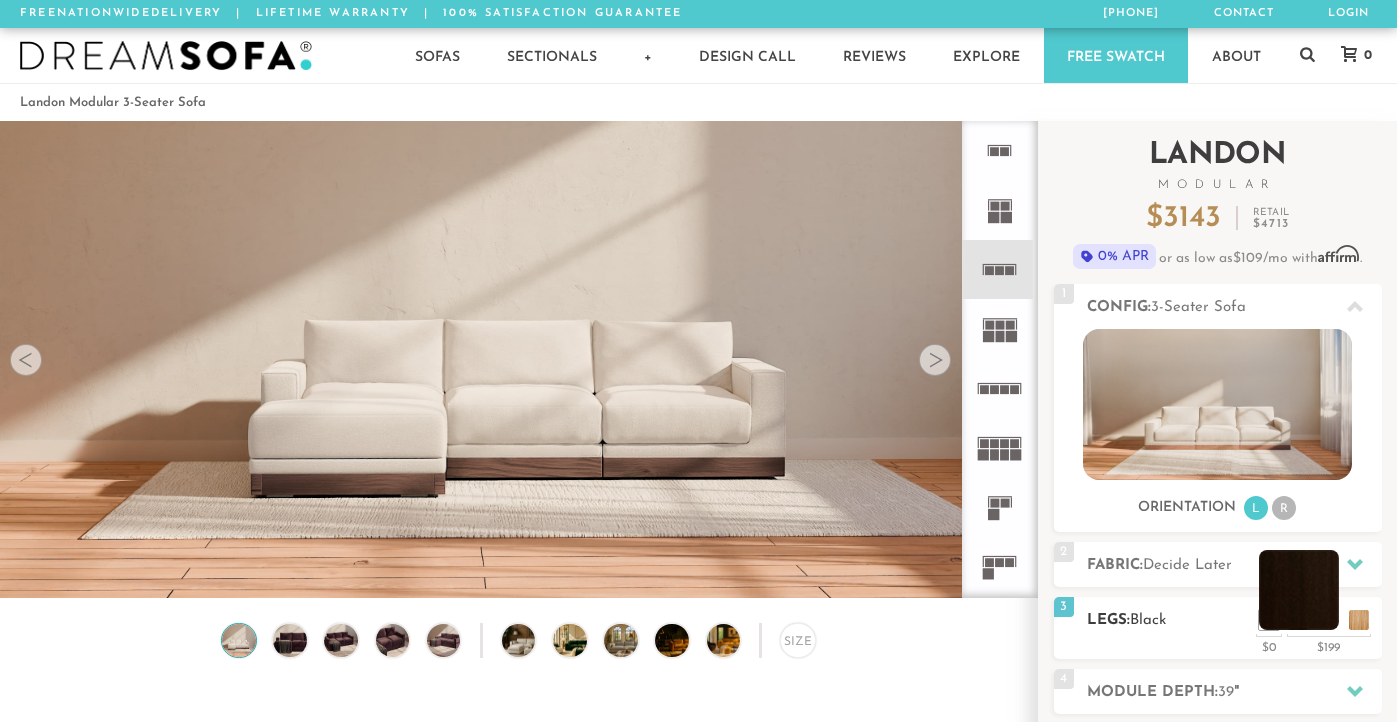 click at bounding box center [1299, 590] 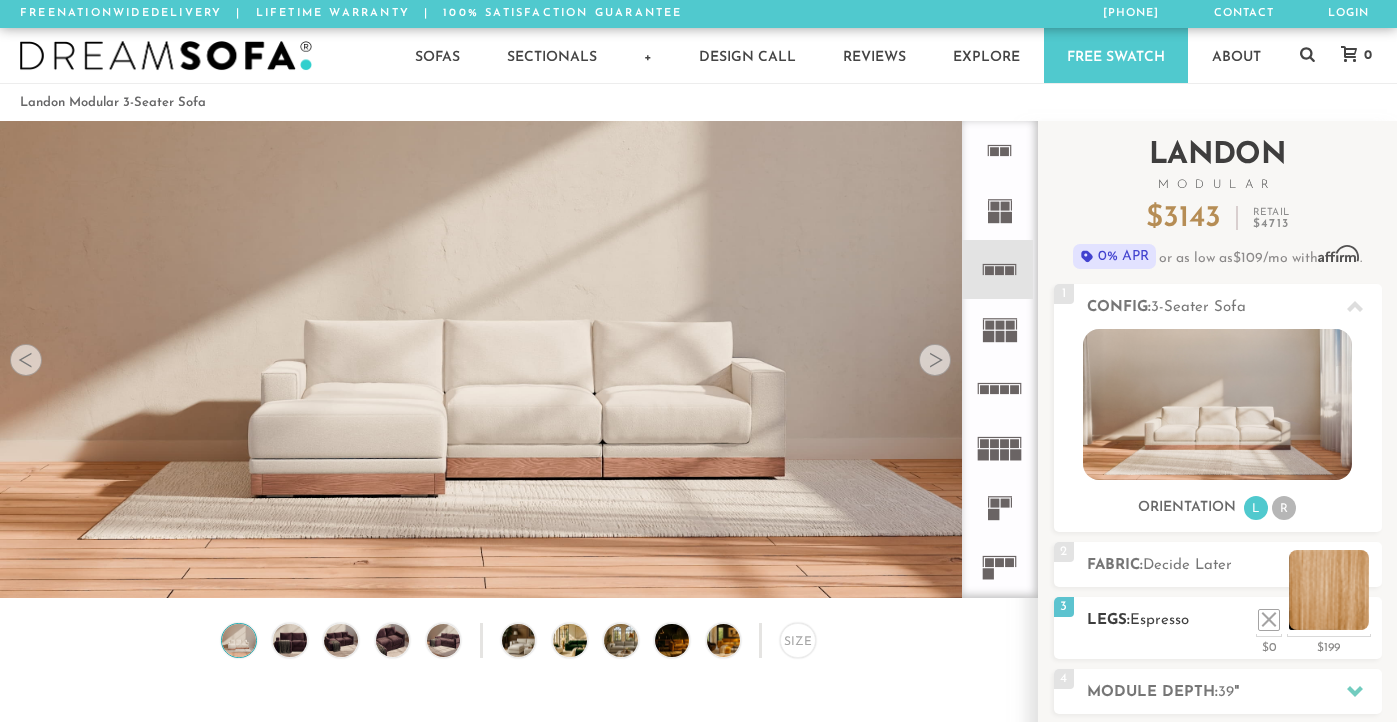 click at bounding box center [1329, 590] 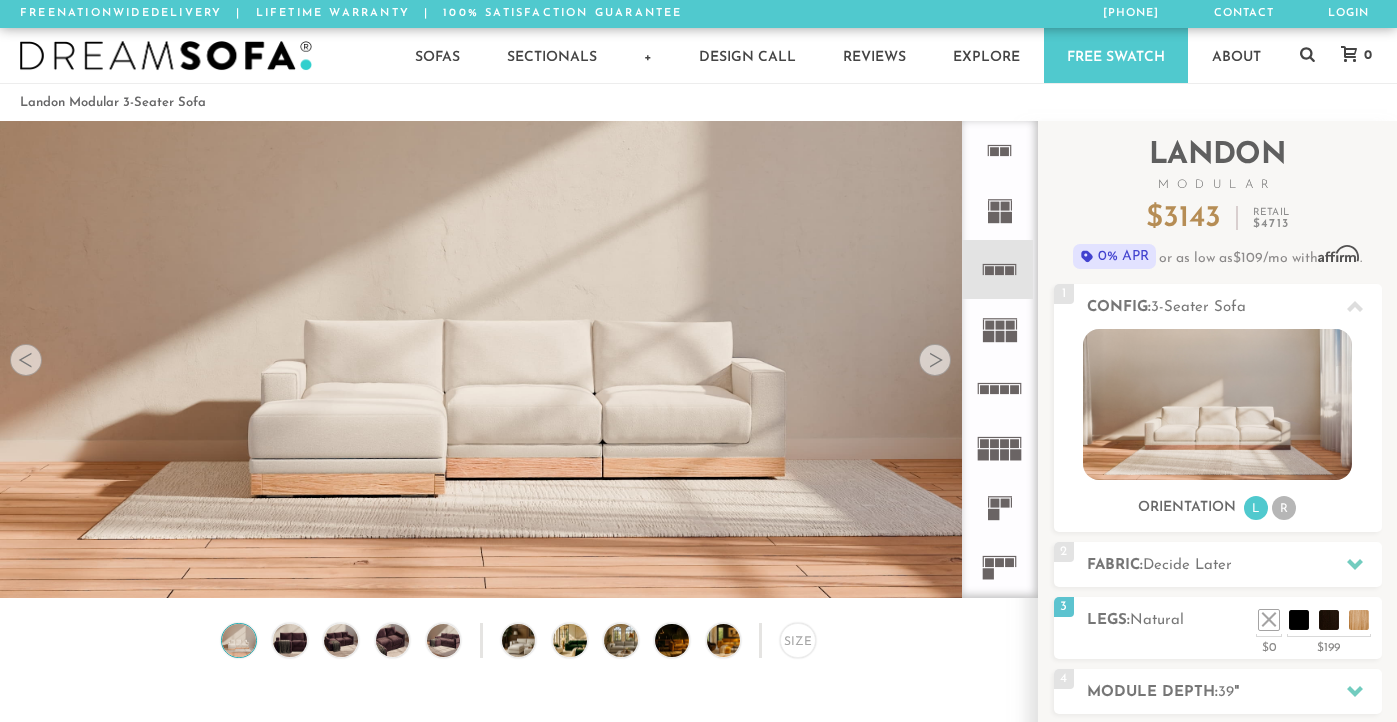 click 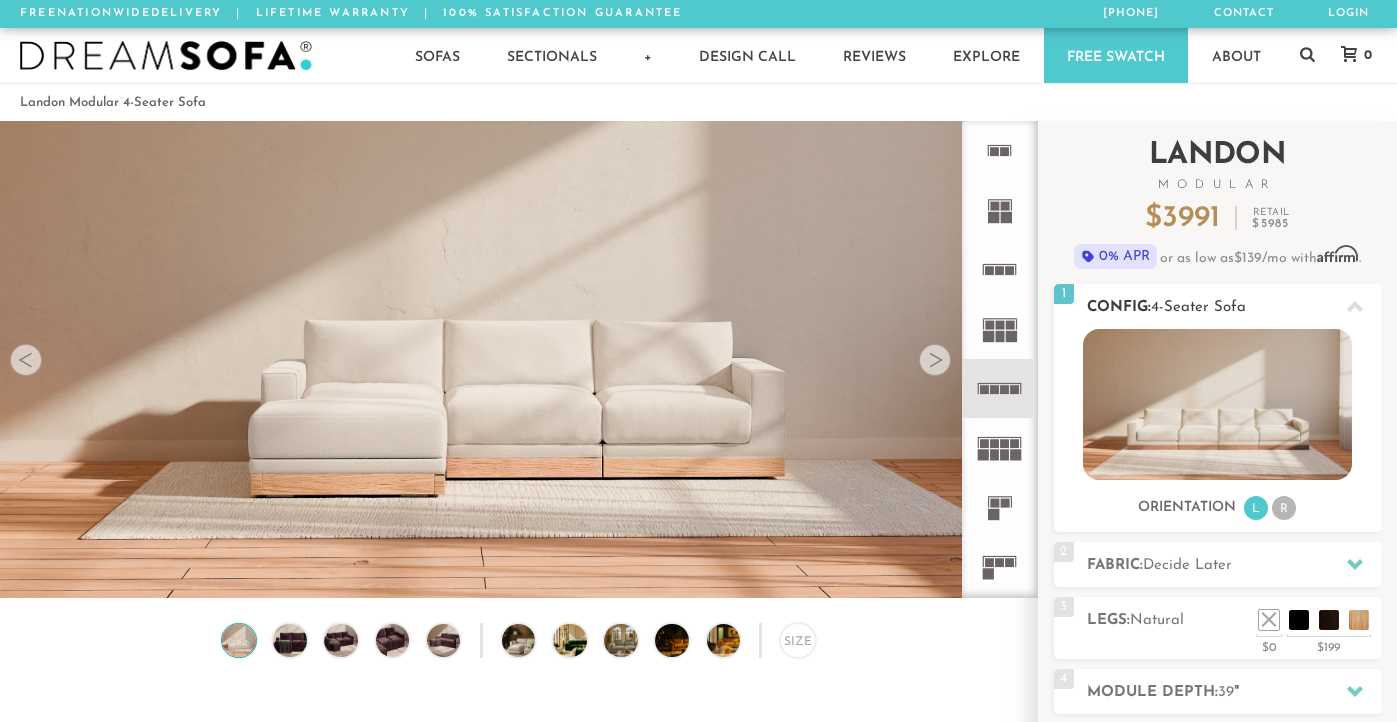 click on "R" at bounding box center [1284, 508] 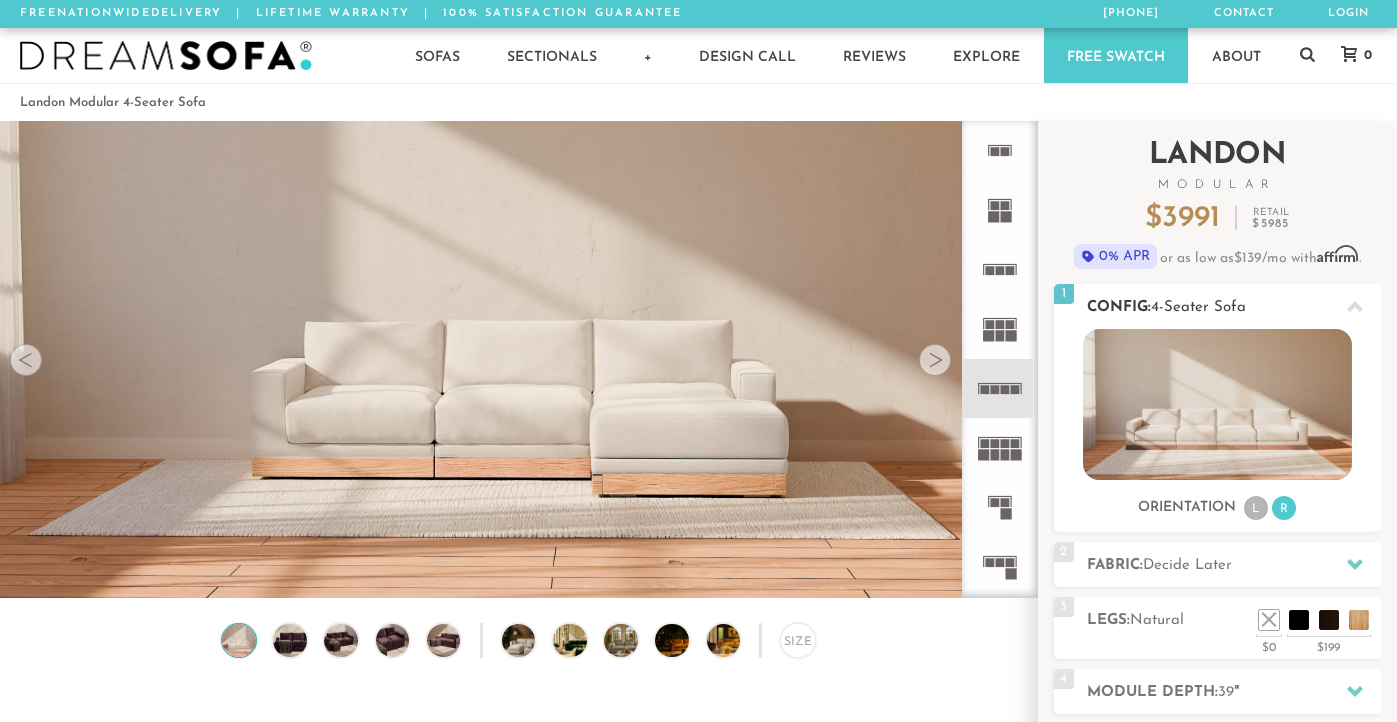 click on "Orientation" at bounding box center (1187, 508) 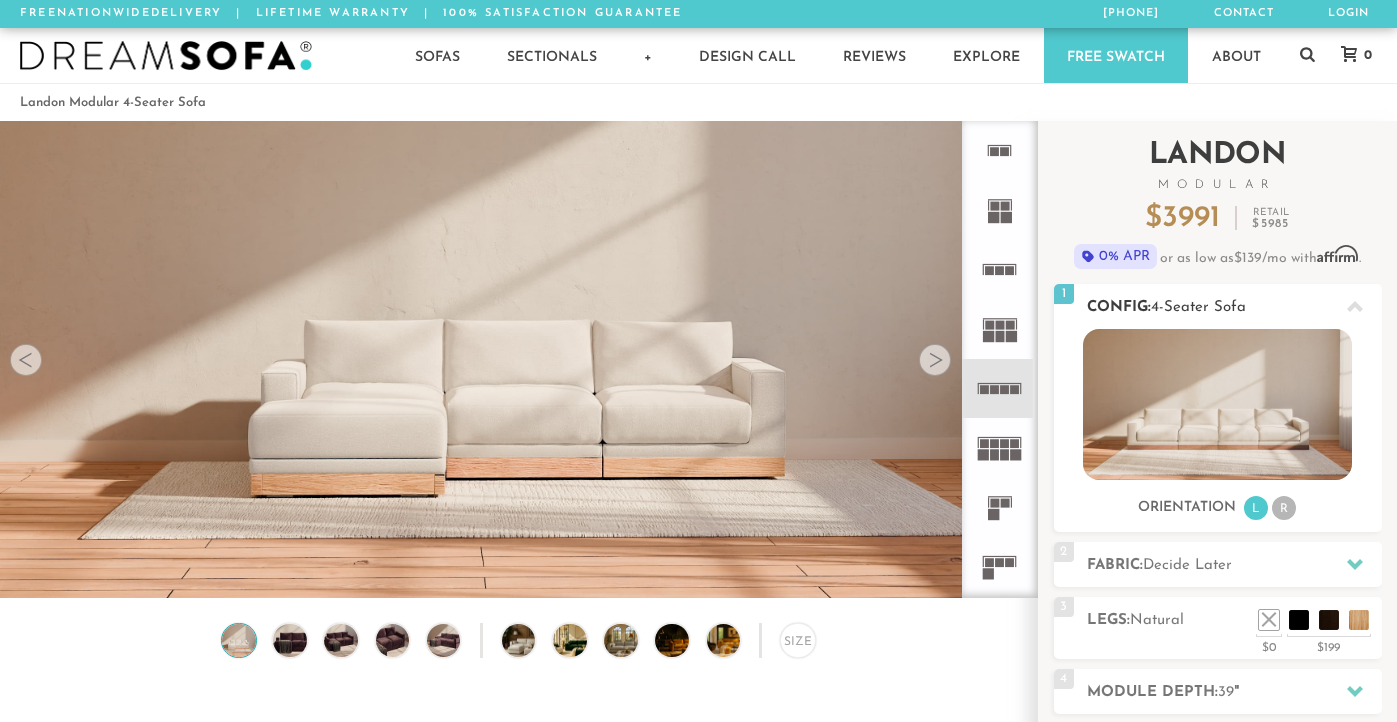 click on "R" at bounding box center (1284, 508) 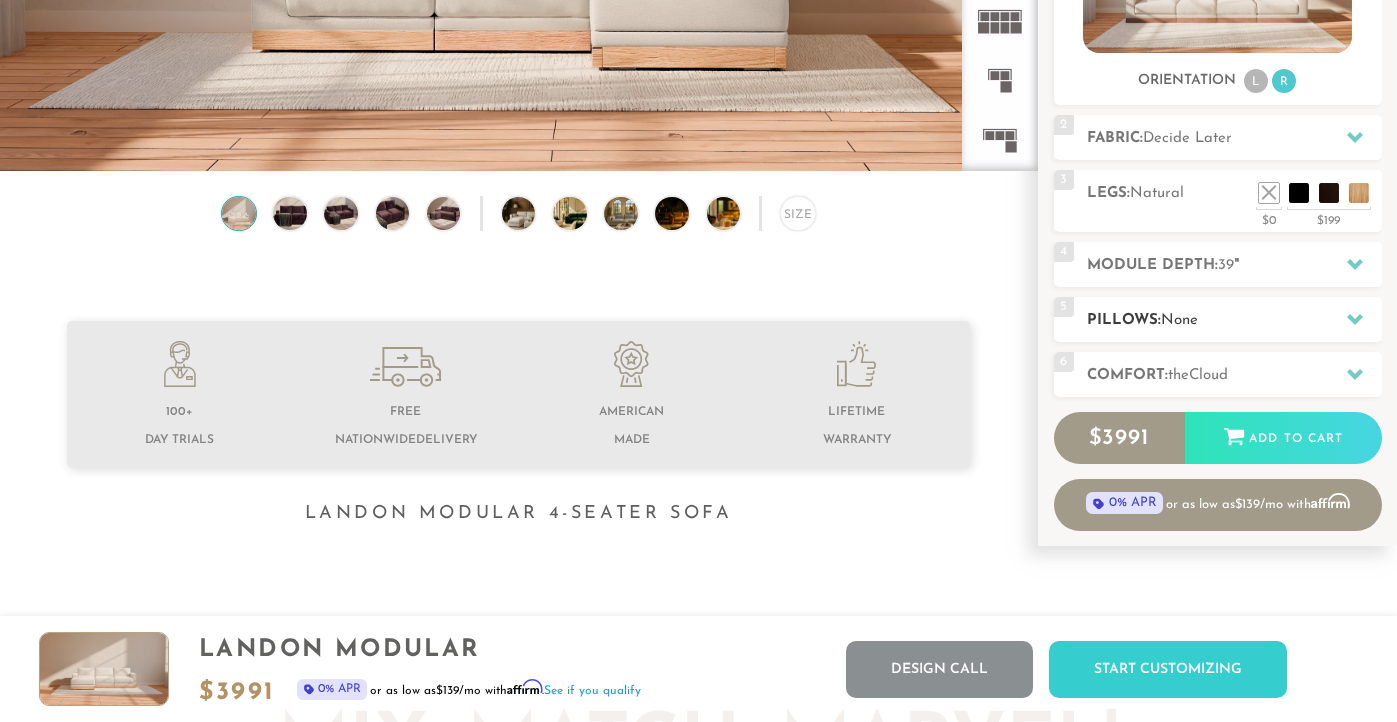 scroll, scrollTop: 418, scrollLeft: 0, axis: vertical 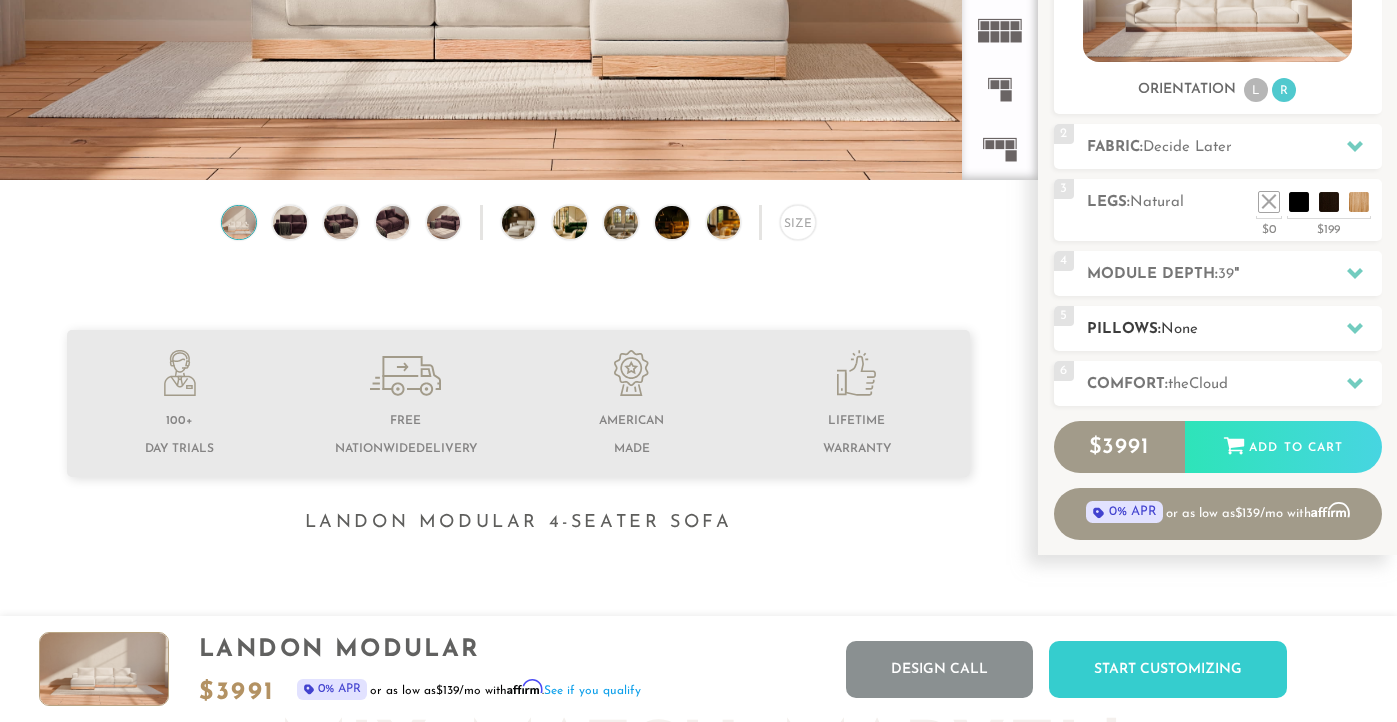 click on "5
Pillows:  None" at bounding box center (1218, 328) 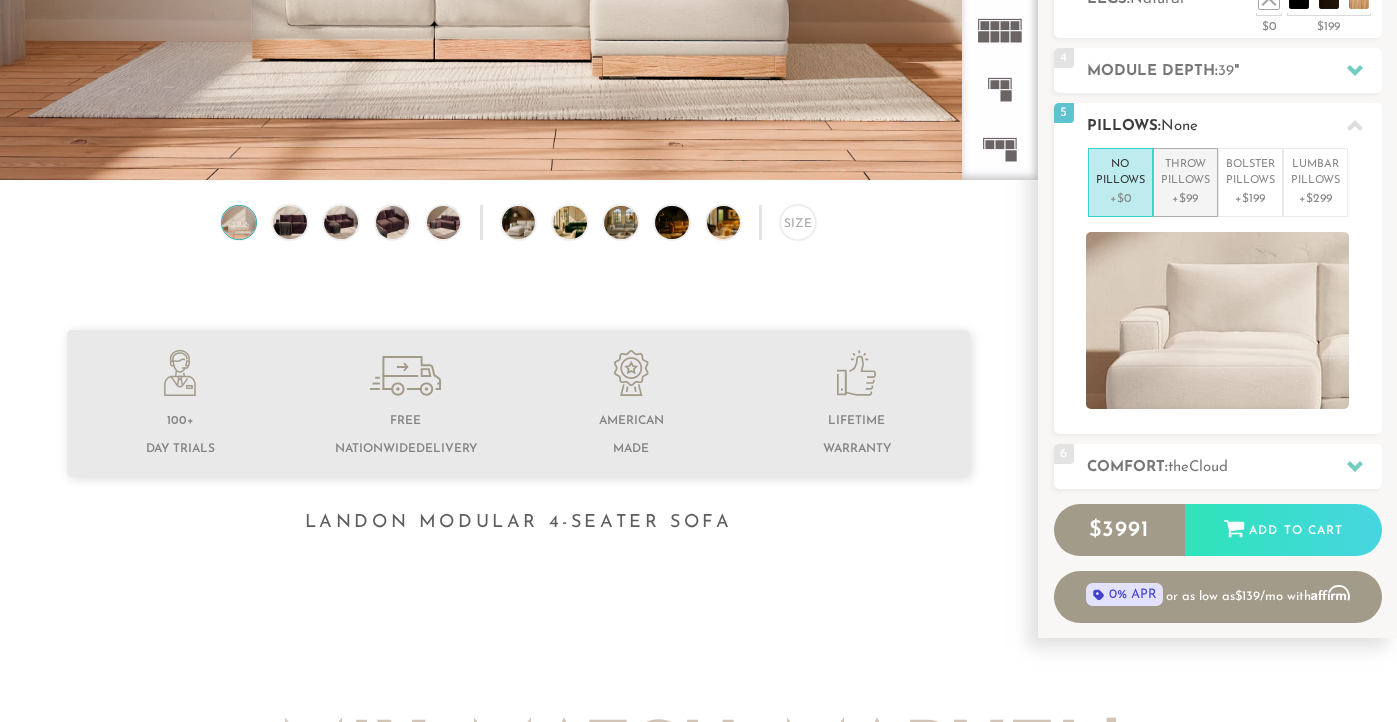 click on "+$99" at bounding box center [1185, 199] 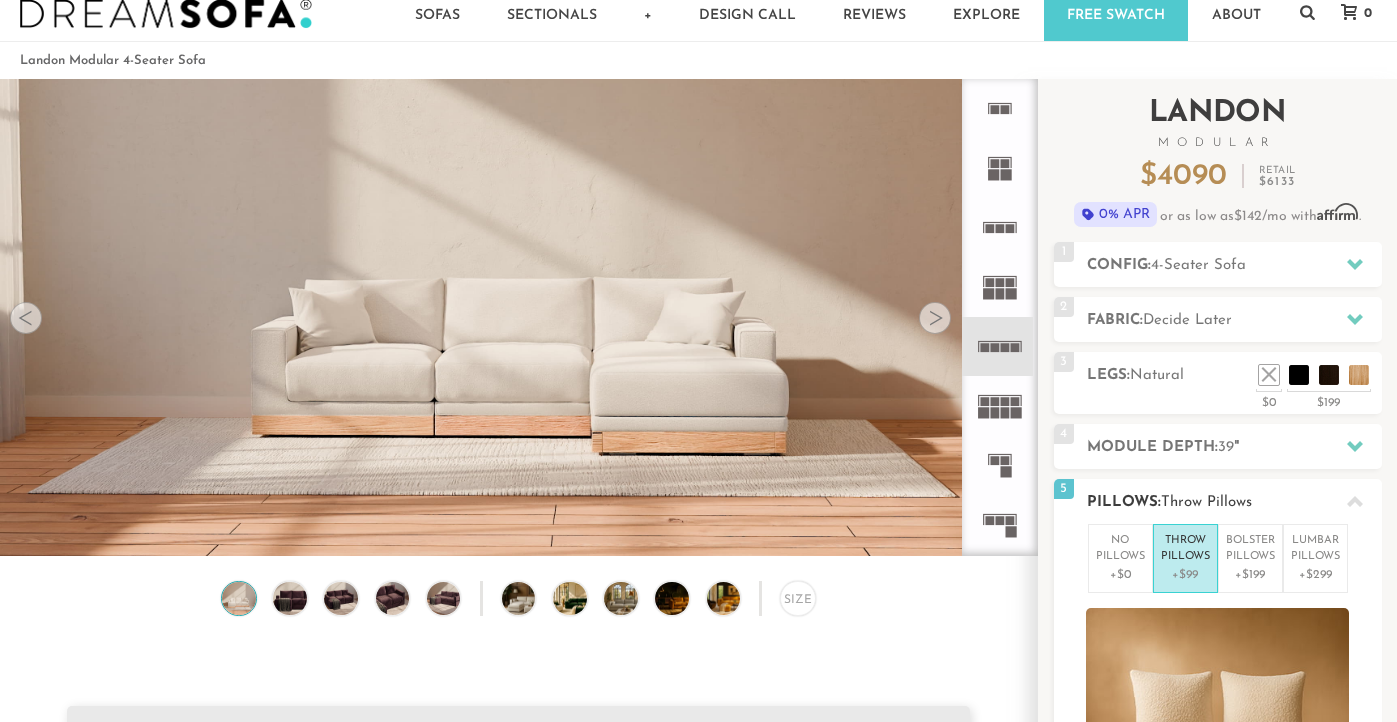 scroll, scrollTop: 39, scrollLeft: 0, axis: vertical 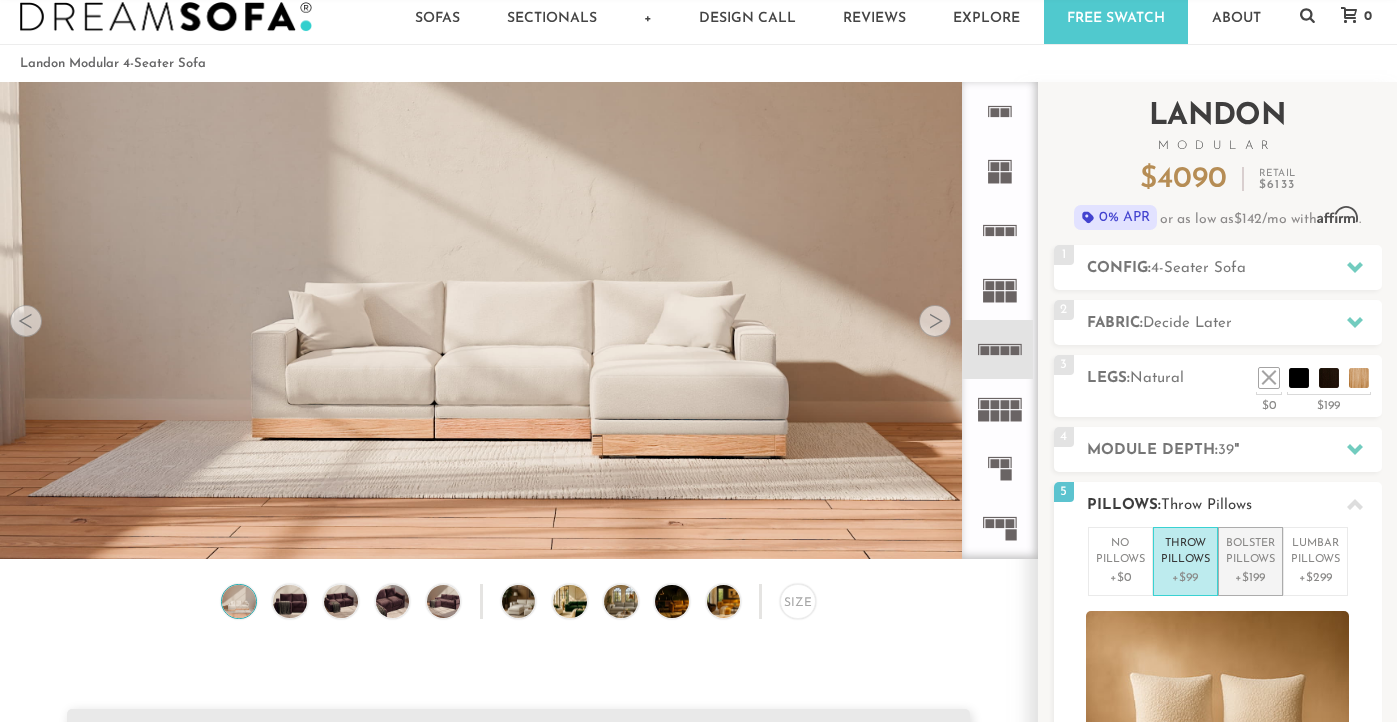click on "Bolster Pillows" at bounding box center [1250, 552] 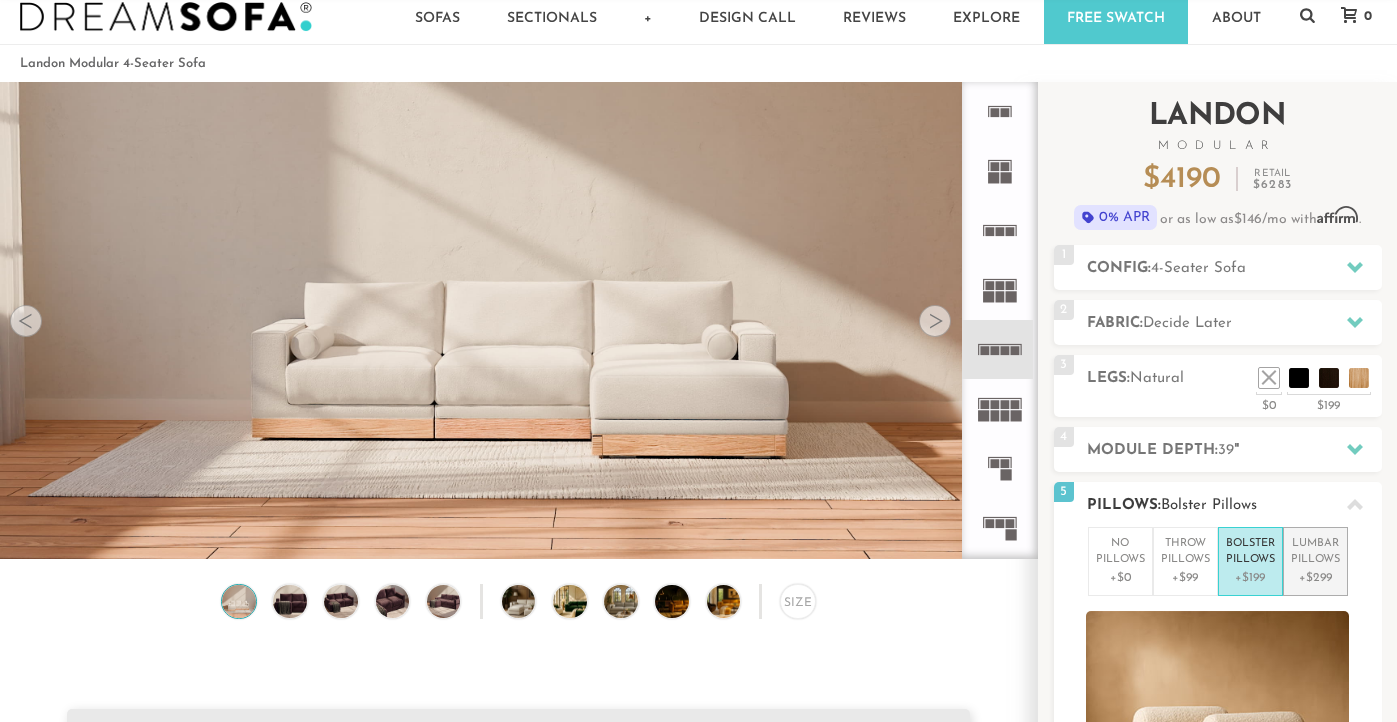 click on "Lumbar Pillows" at bounding box center (1315, 552) 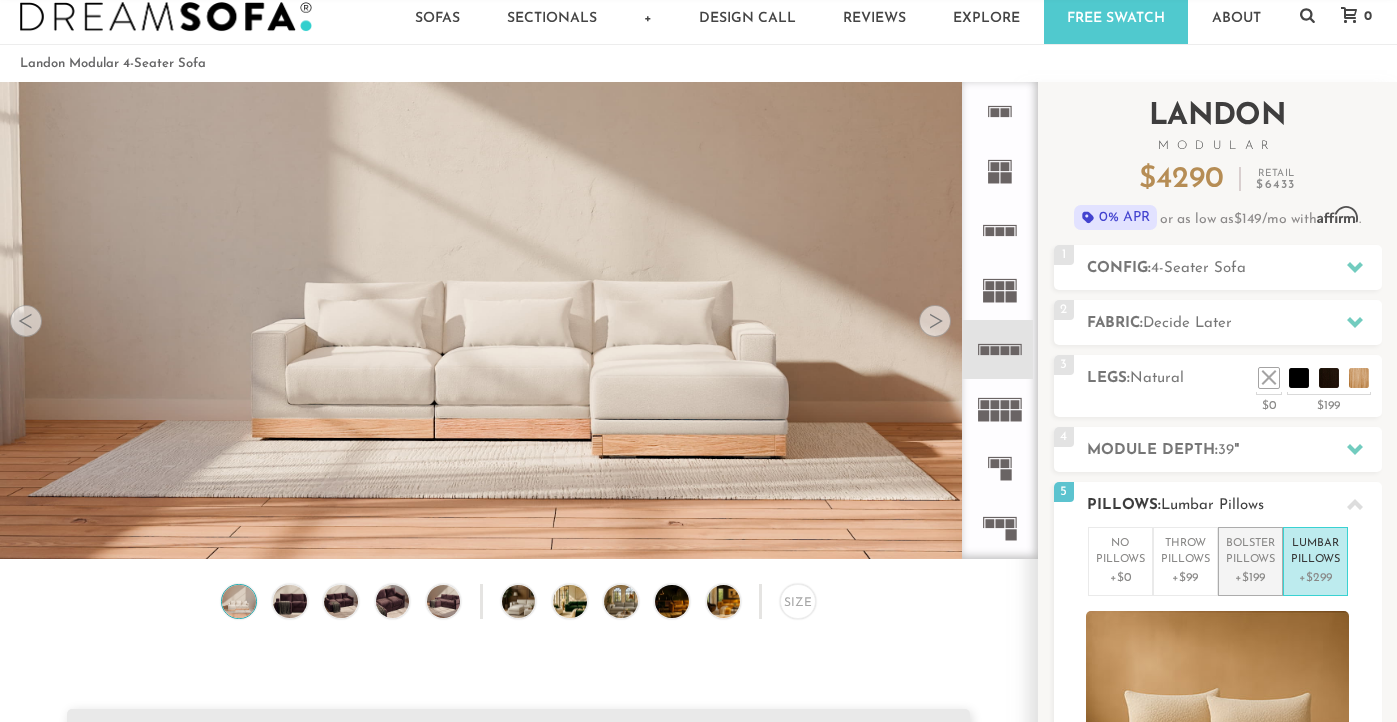 click on "Bolster Pillows" at bounding box center [1250, 552] 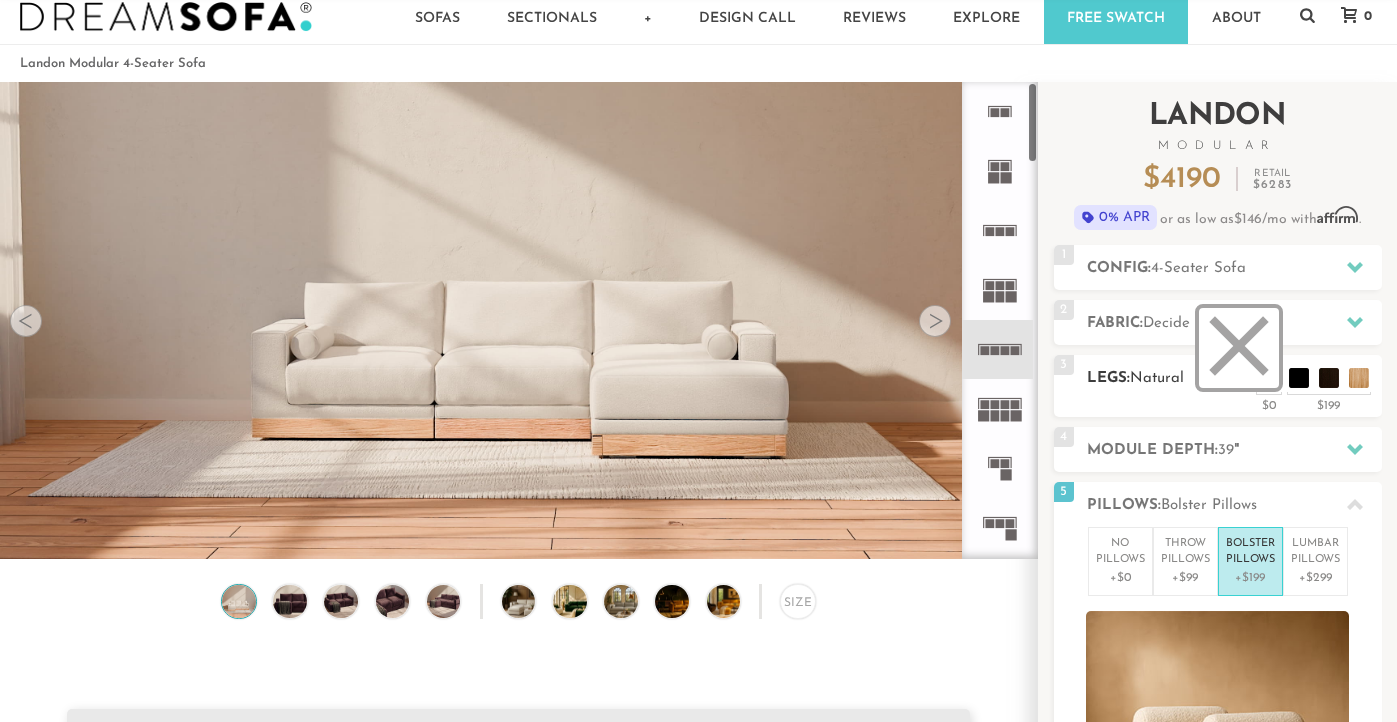 click at bounding box center (1239, 348) 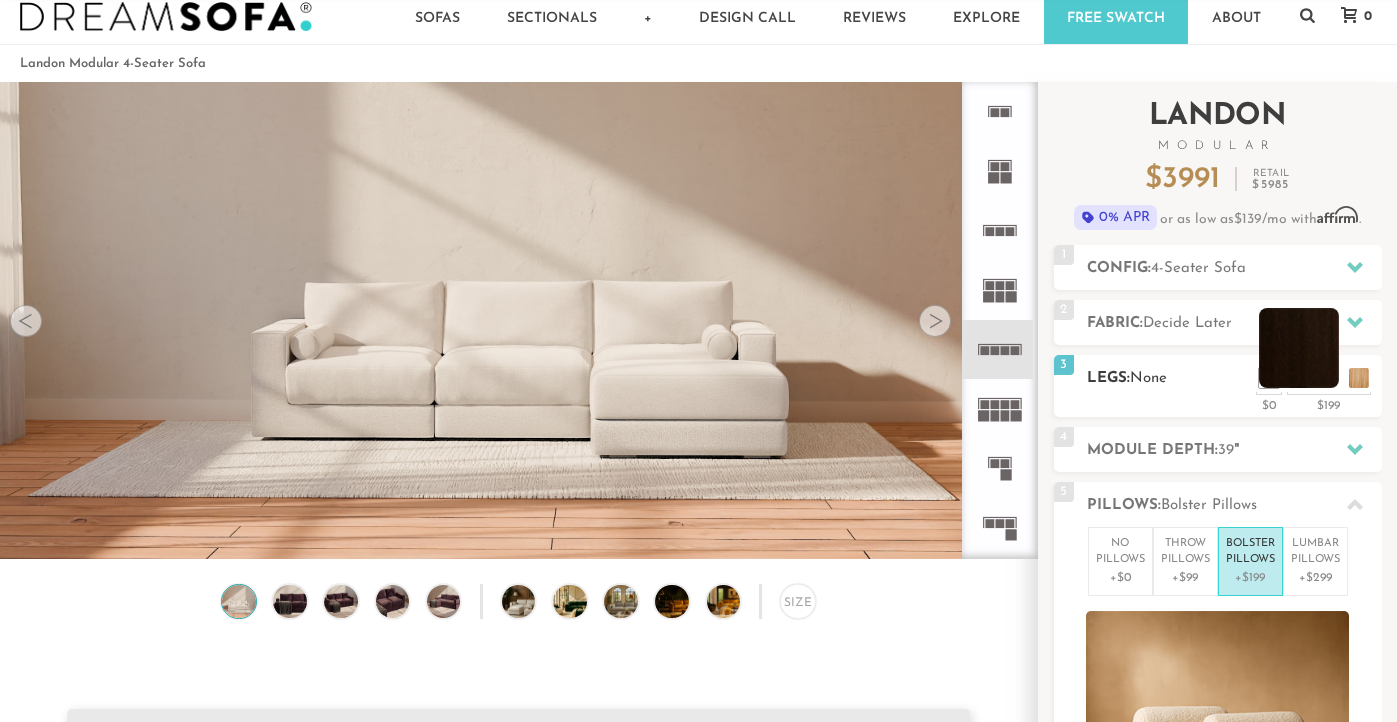 click at bounding box center (1299, 348) 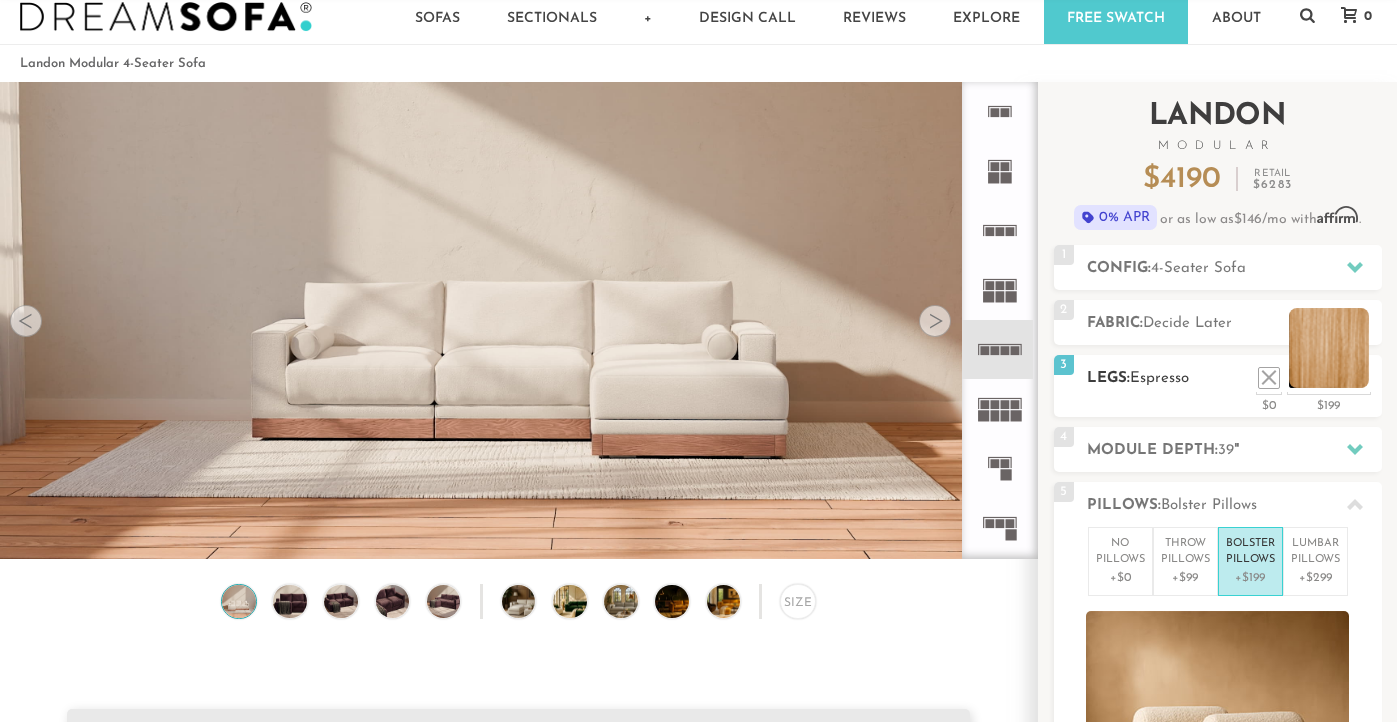 click at bounding box center [1329, 348] 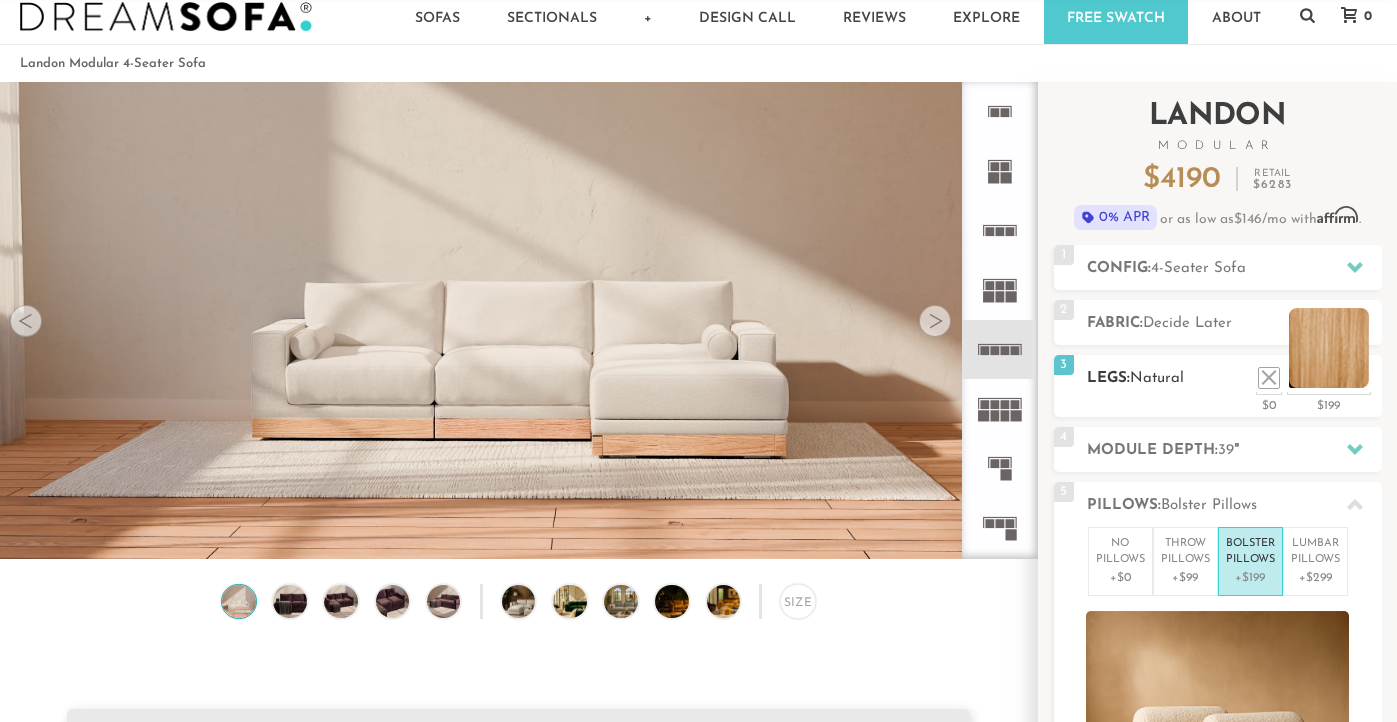 click at bounding box center (1329, 348) 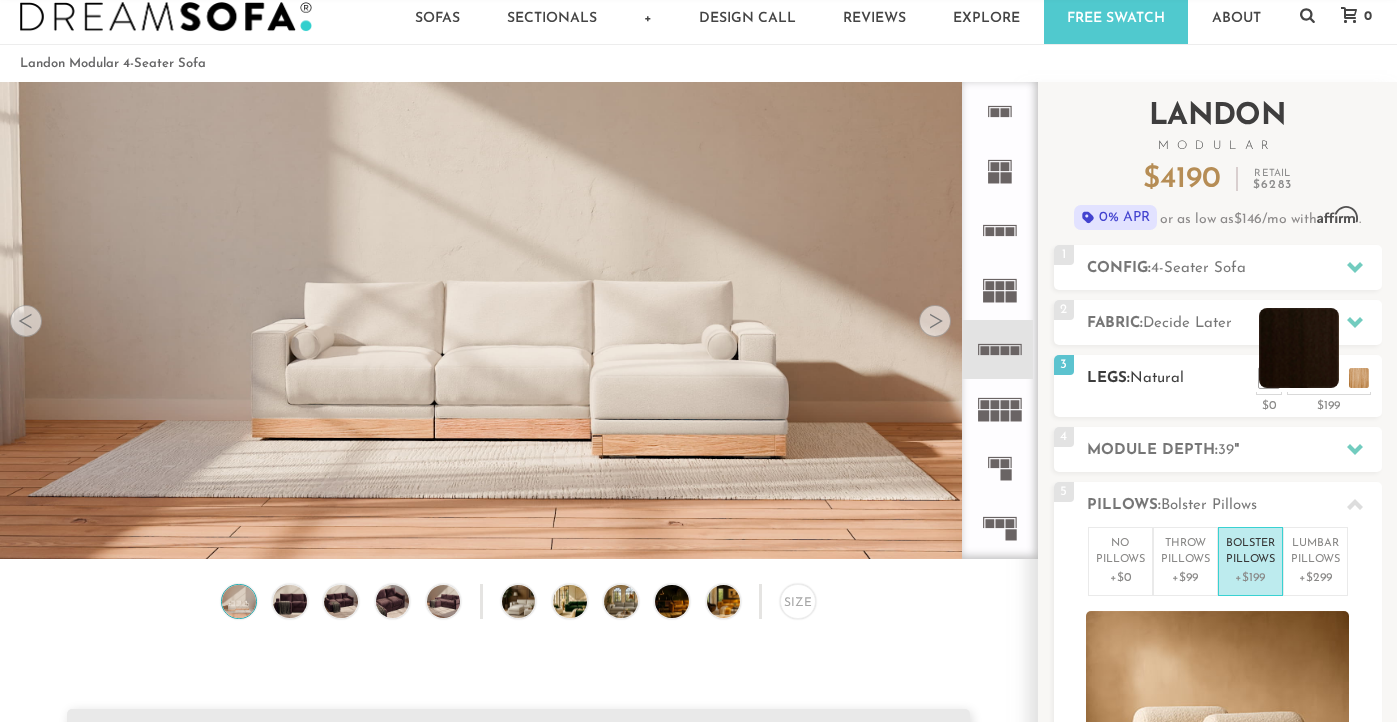 click at bounding box center [1299, 348] 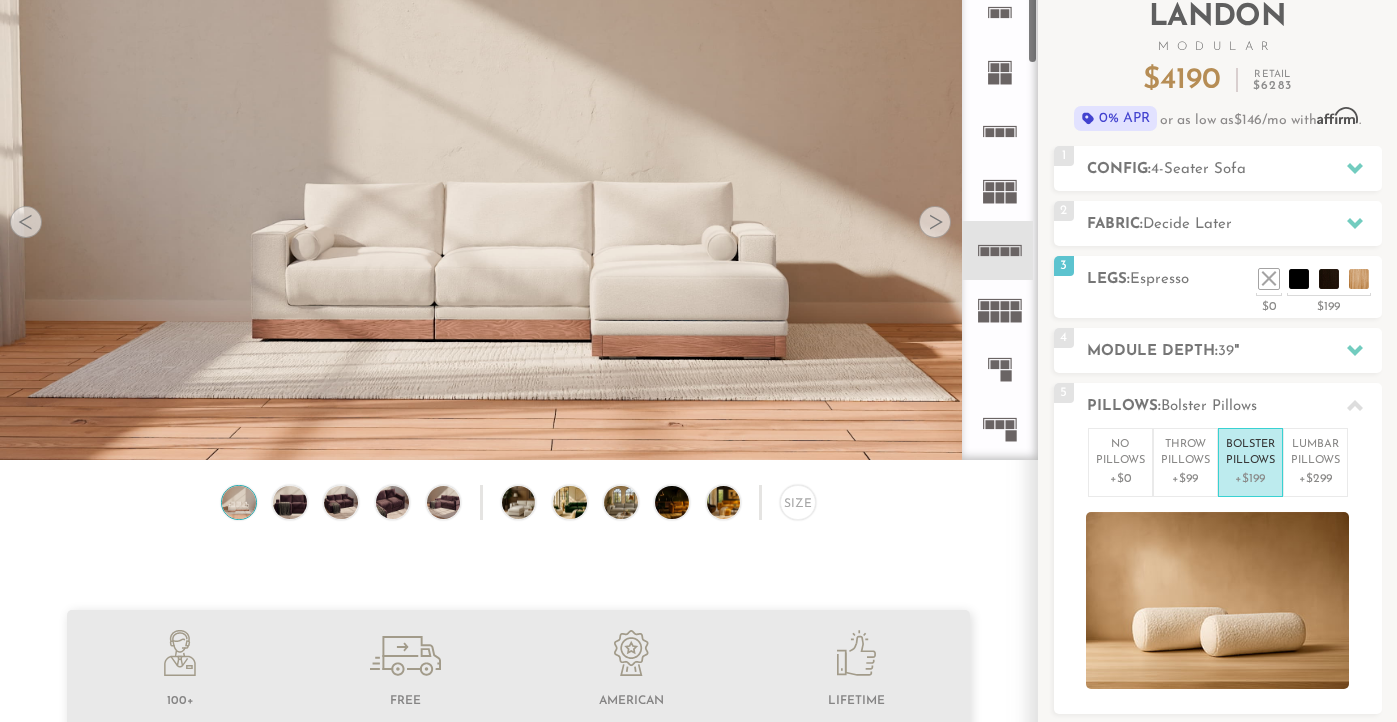 scroll, scrollTop: 139, scrollLeft: 0, axis: vertical 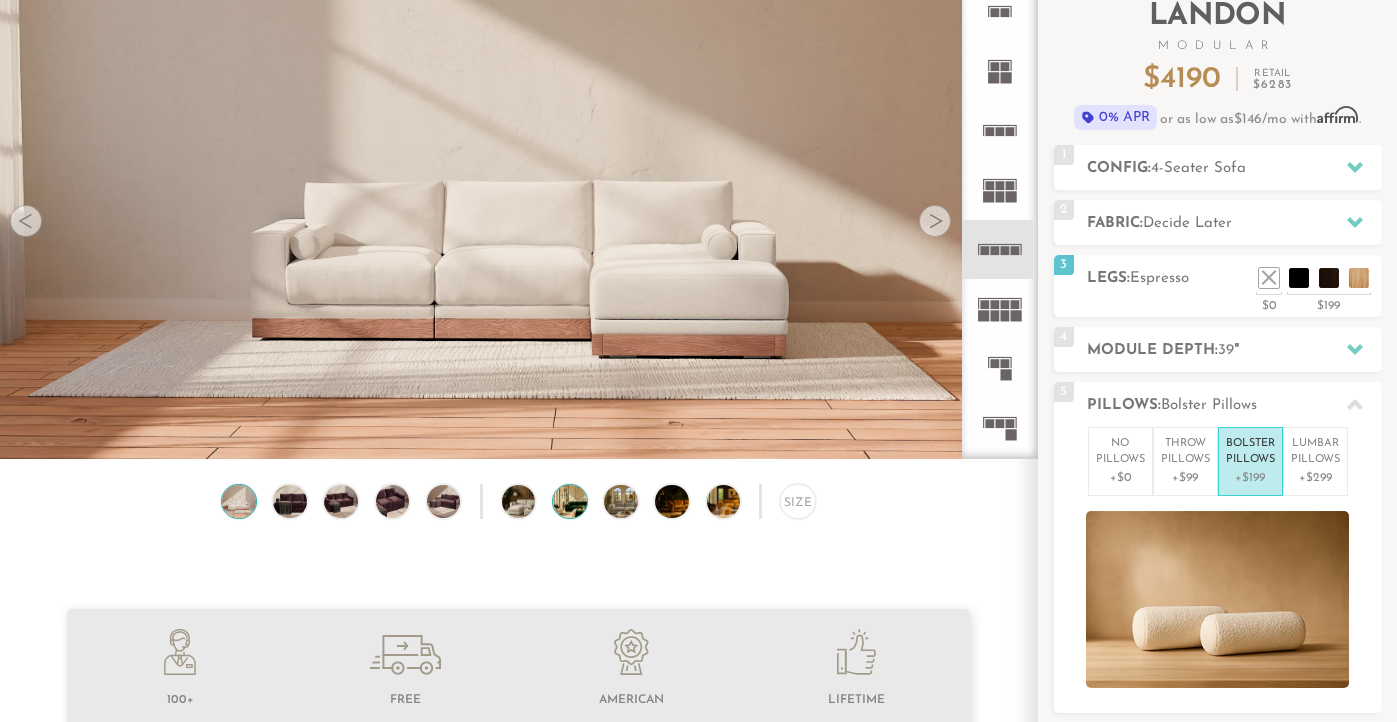 click at bounding box center [583, 502] 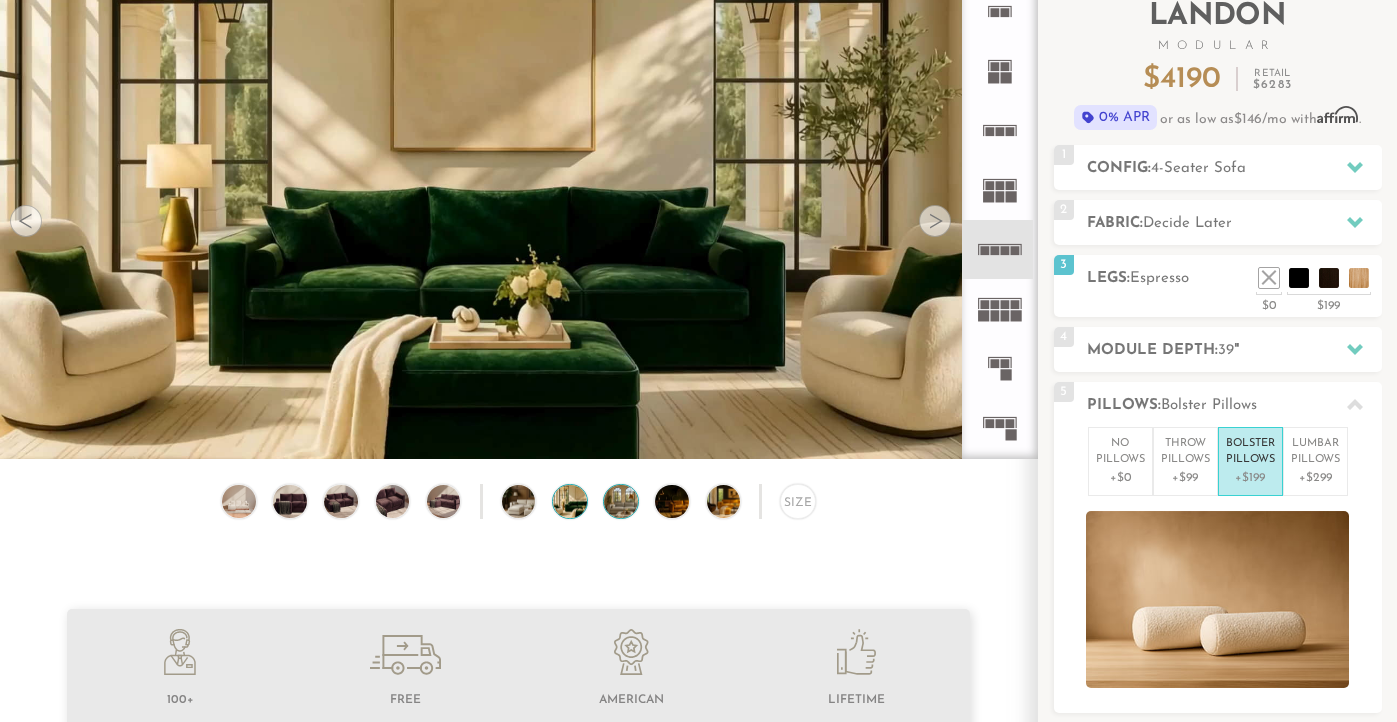 click at bounding box center [634, 502] 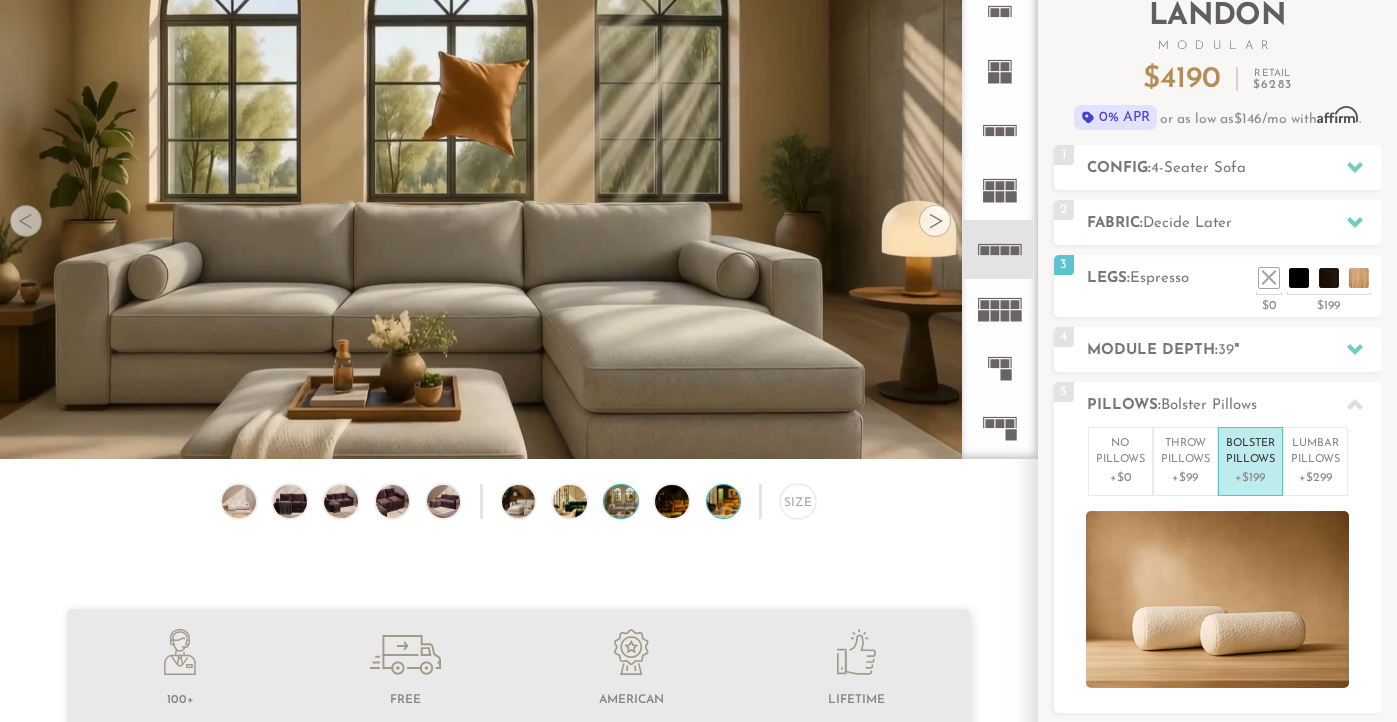 click at bounding box center [737, 502] 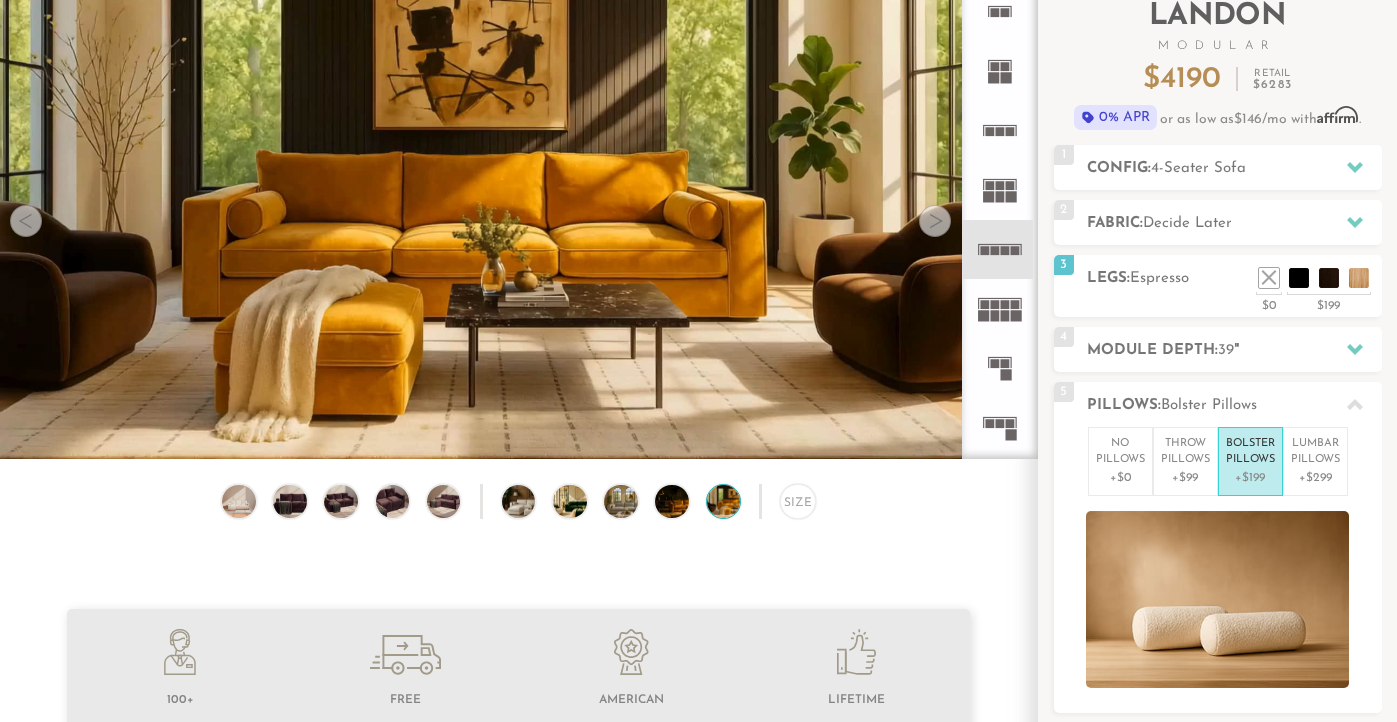 click on "Size" at bounding box center (518, 507) 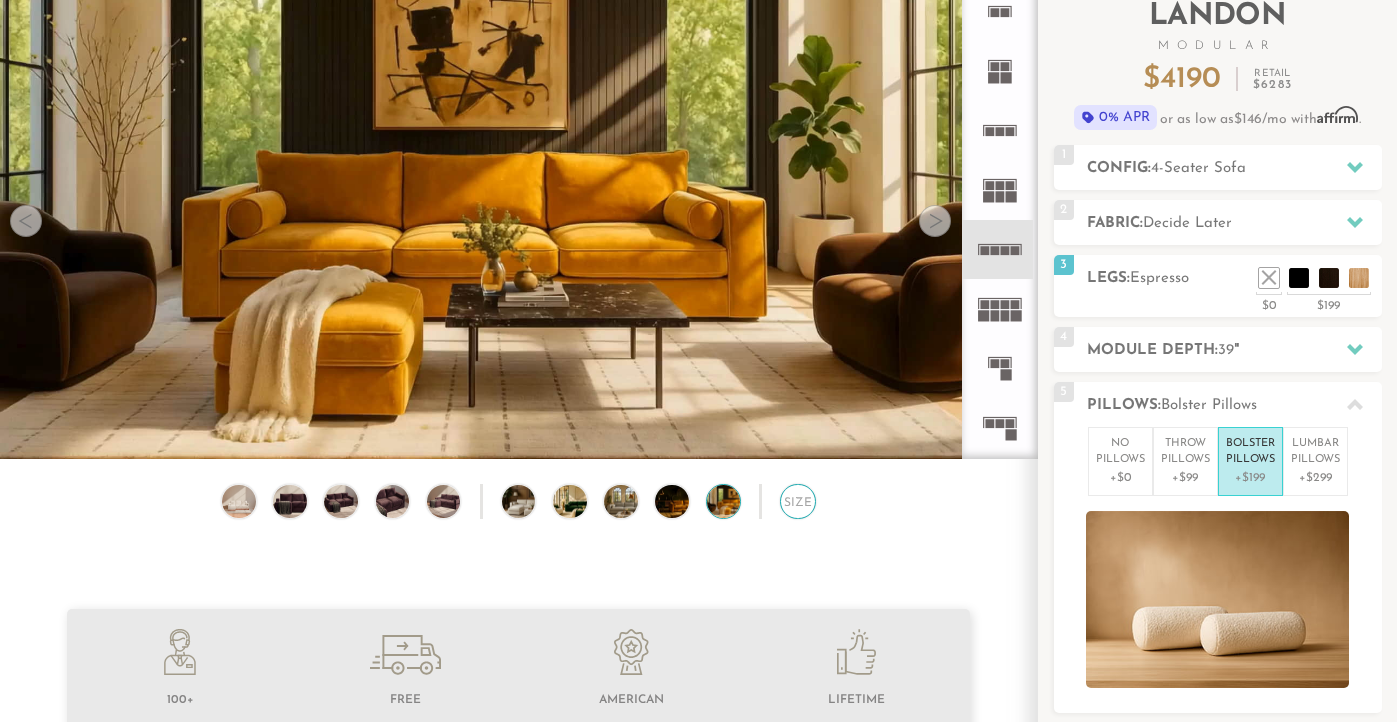 click on "Size" at bounding box center (798, 502) 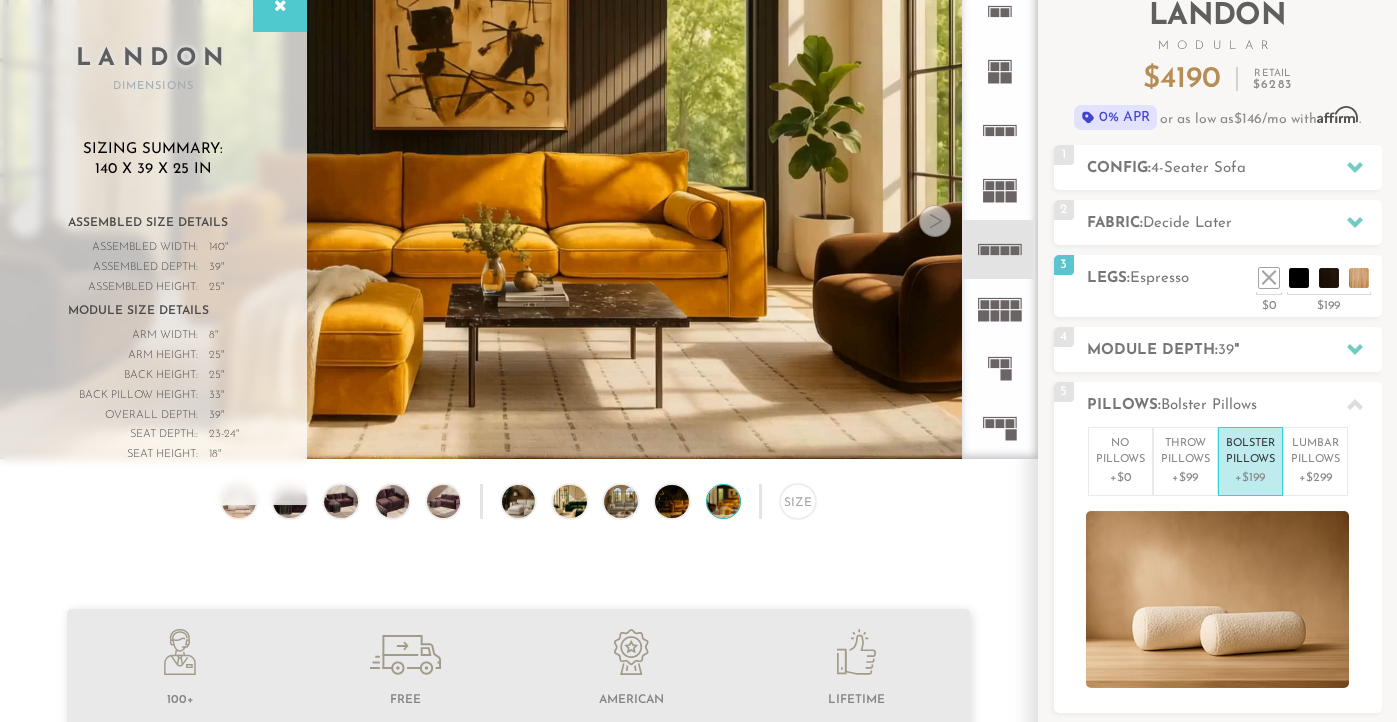 click on "Size" at bounding box center (518, 507) 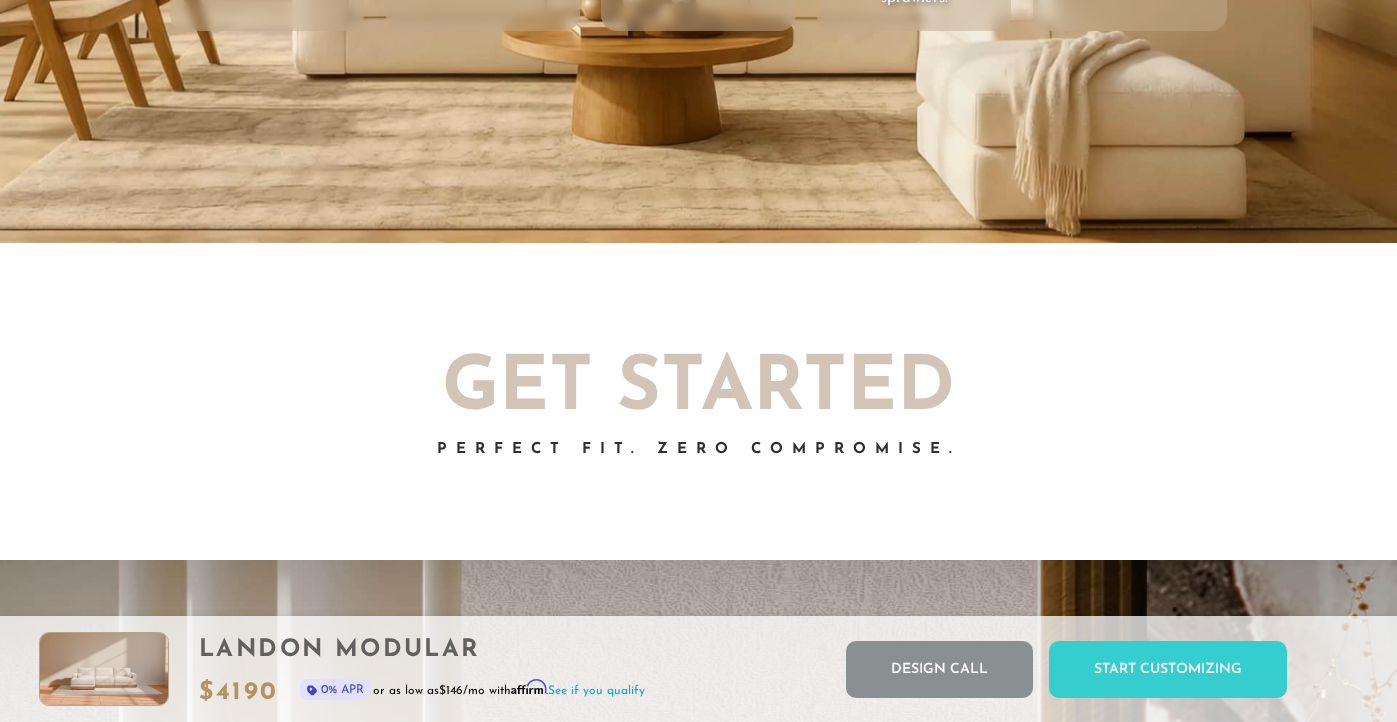 scroll, scrollTop: 3728, scrollLeft: 0, axis: vertical 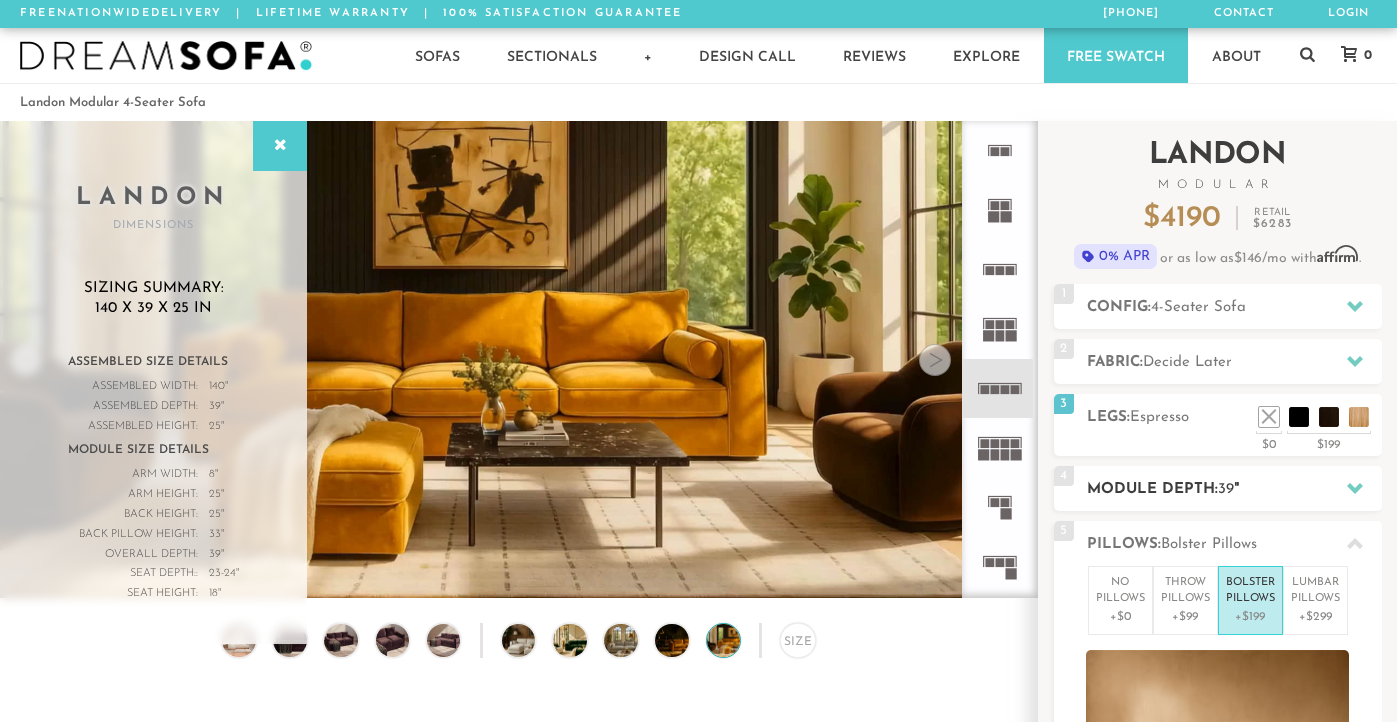 click on "39" at bounding box center (1226, 489) 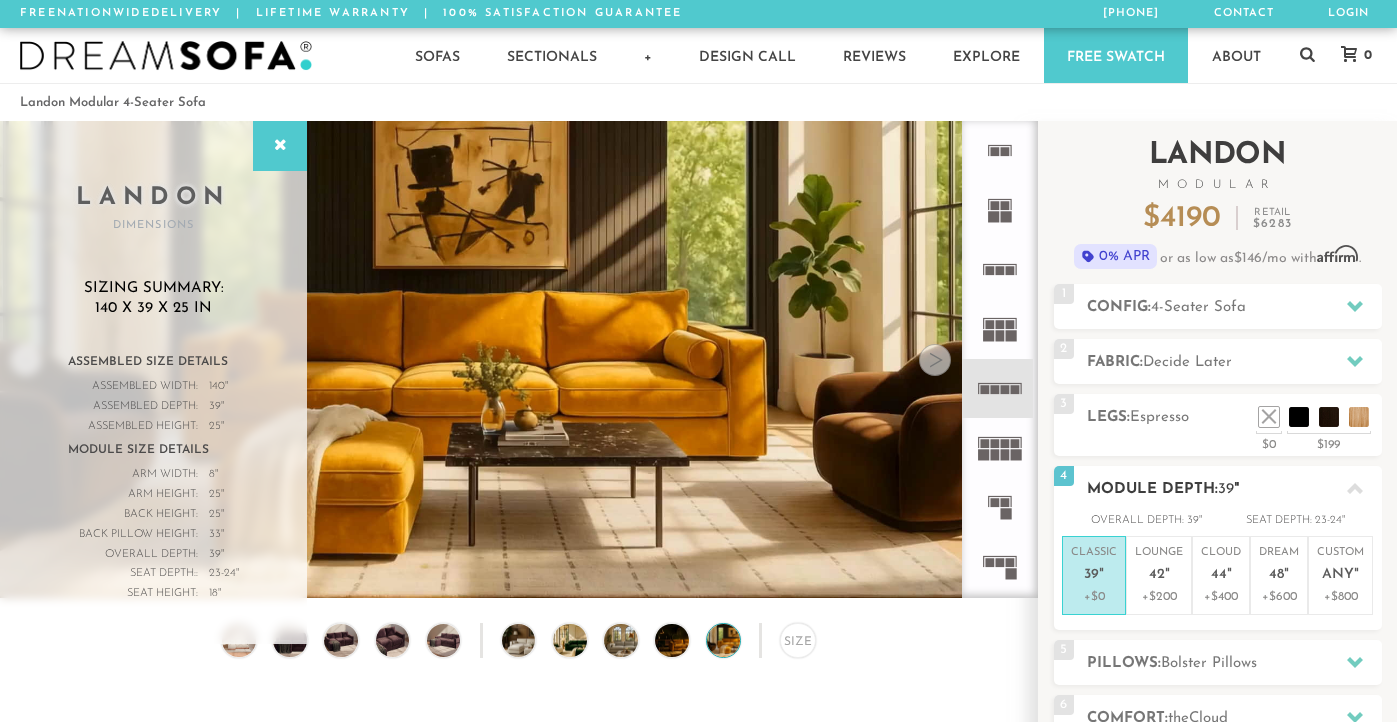click on "Classic 39 "" at bounding box center (1094, 566) 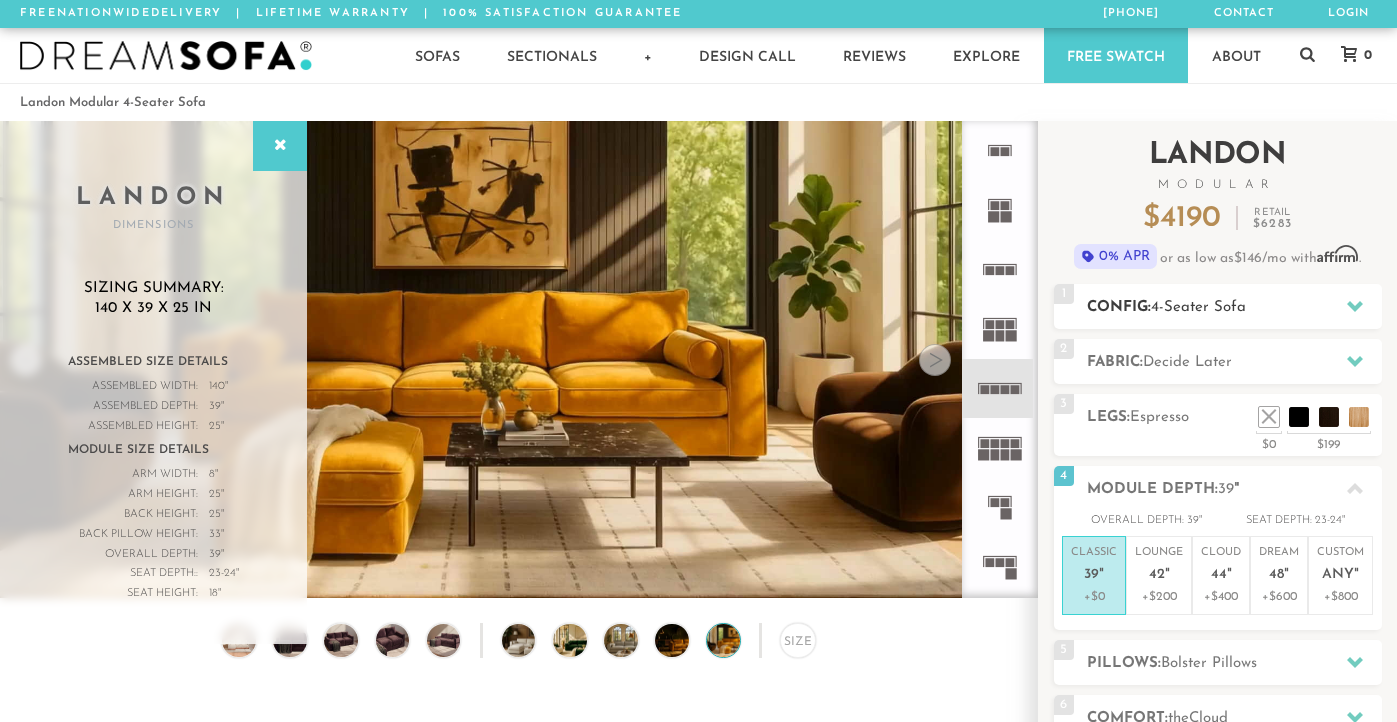 click on "4-Seater Sofa" at bounding box center (1198, 307) 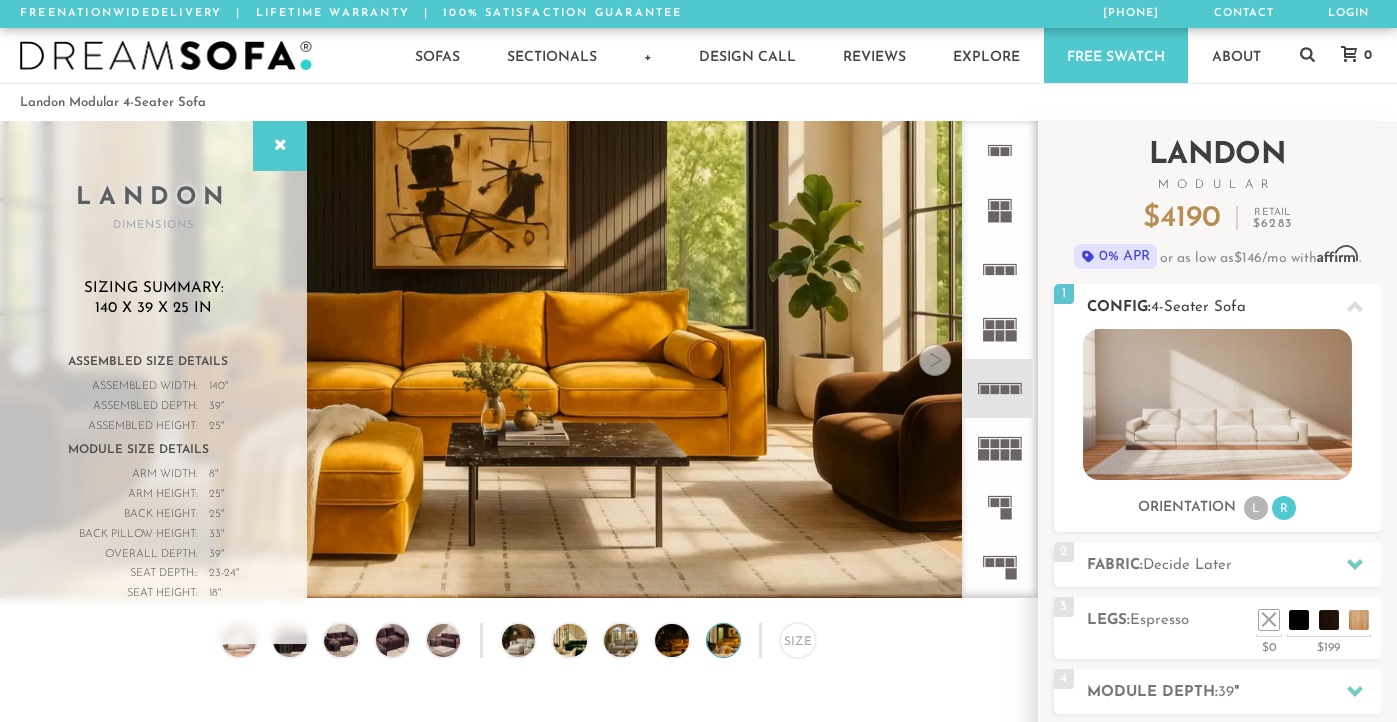 click on "4-Seater Sofa" at bounding box center (1198, 307) 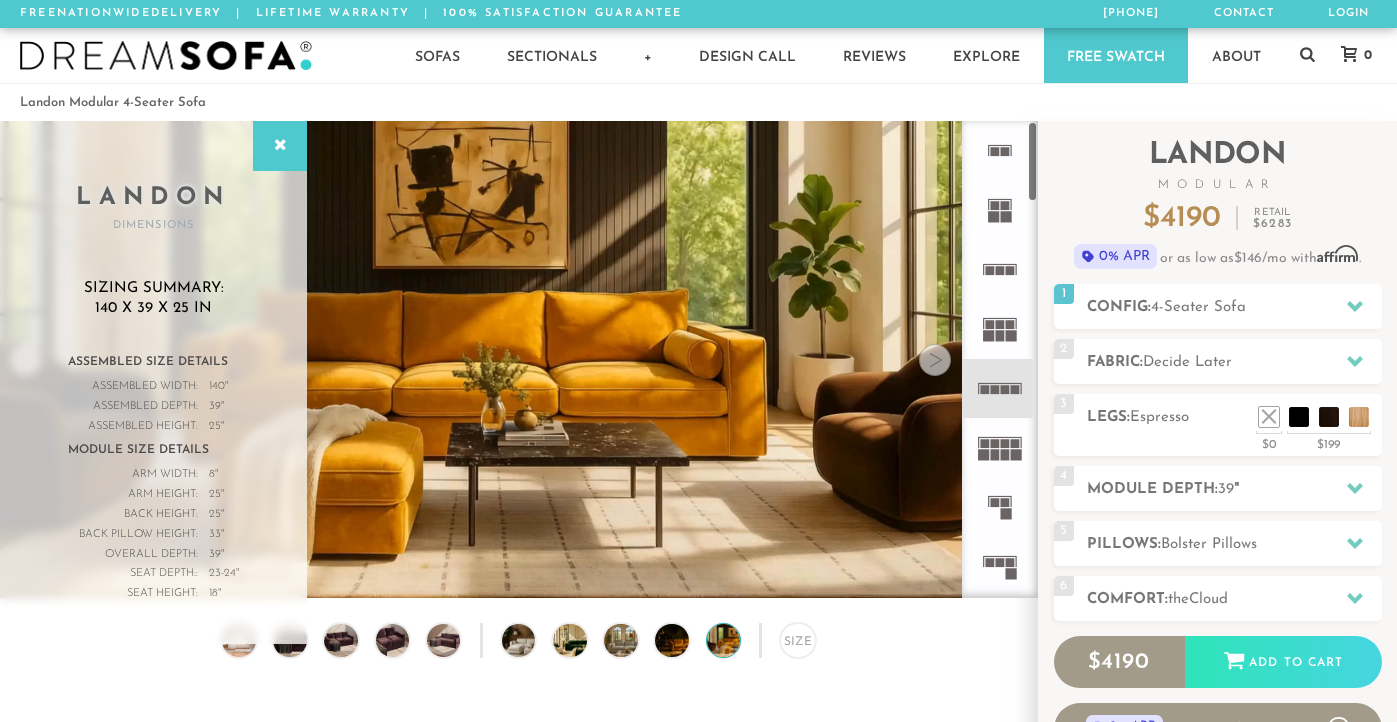 click 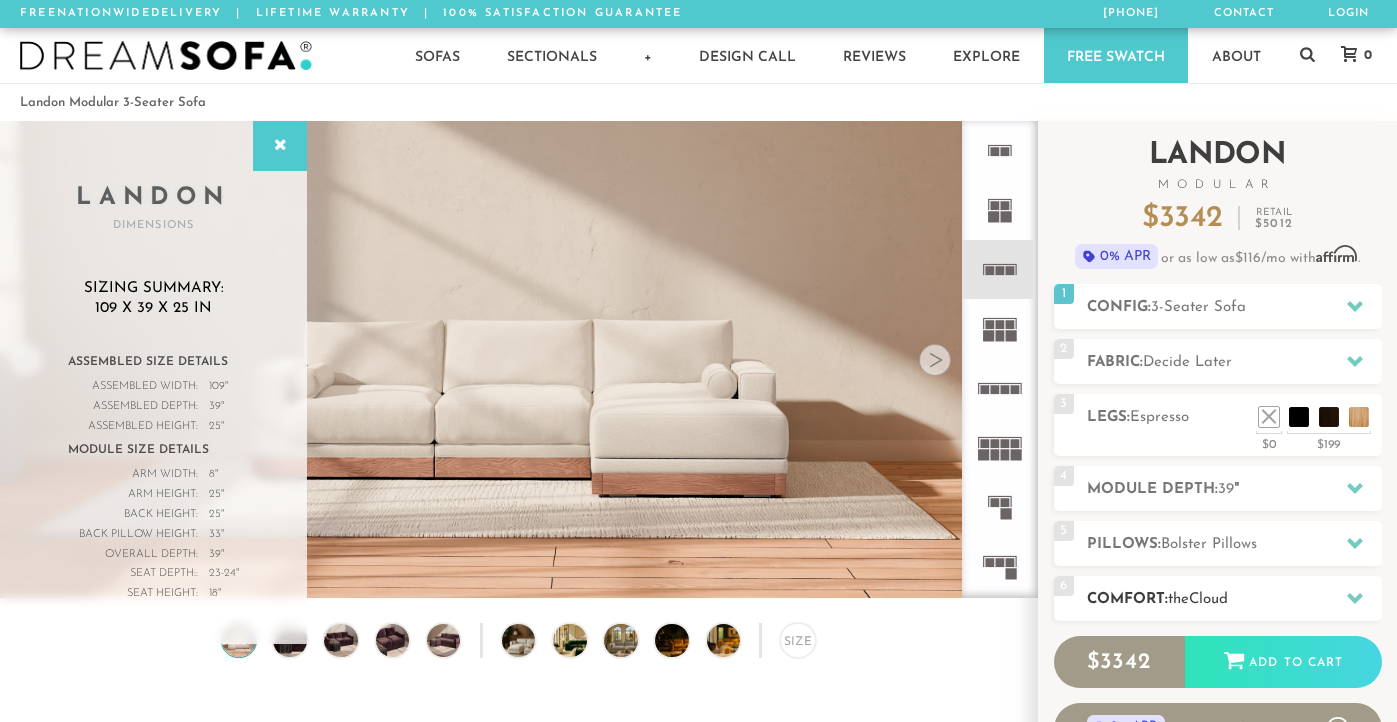click on "the" at bounding box center [1178, 599] 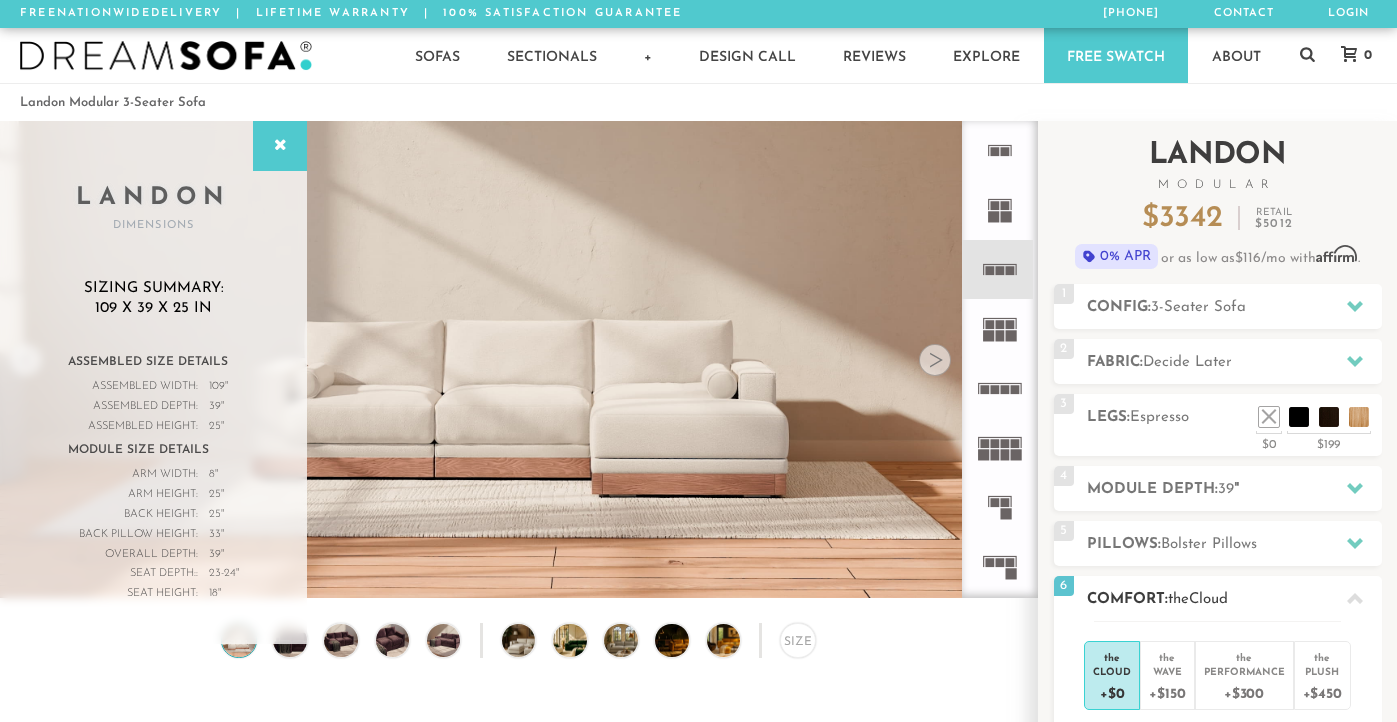 click on "the" at bounding box center (1178, 599) 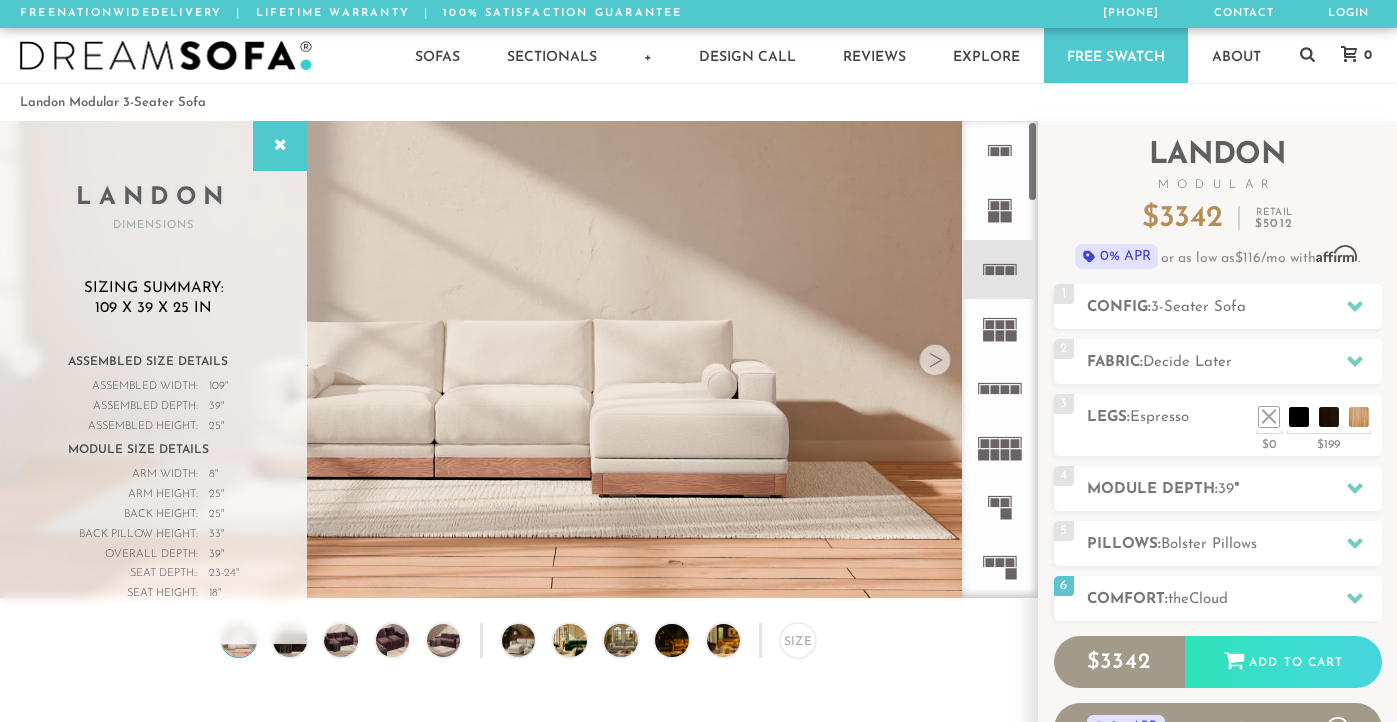 scroll, scrollTop: 77, scrollLeft: 0, axis: vertical 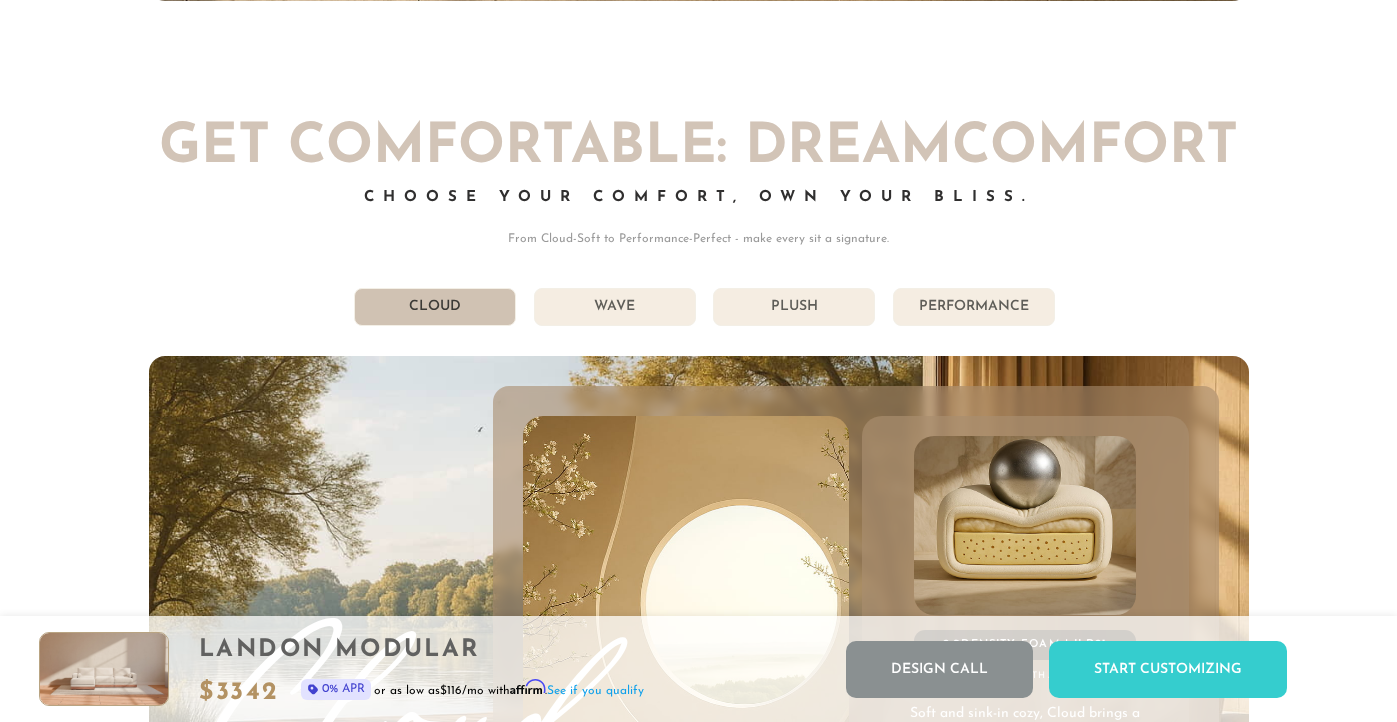 click on "Wave" at bounding box center (615, 307) 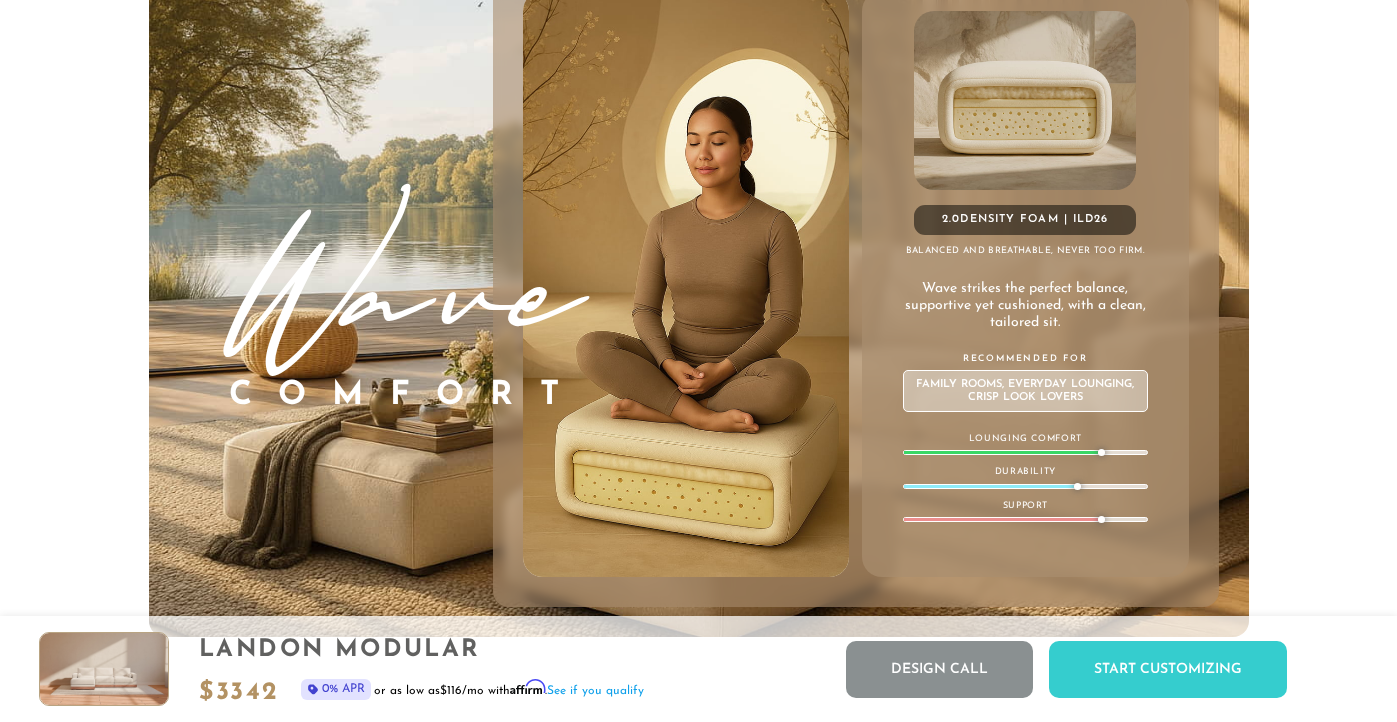 scroll, scrollTop: 10765, scrollLeft: 0, axis: vertical 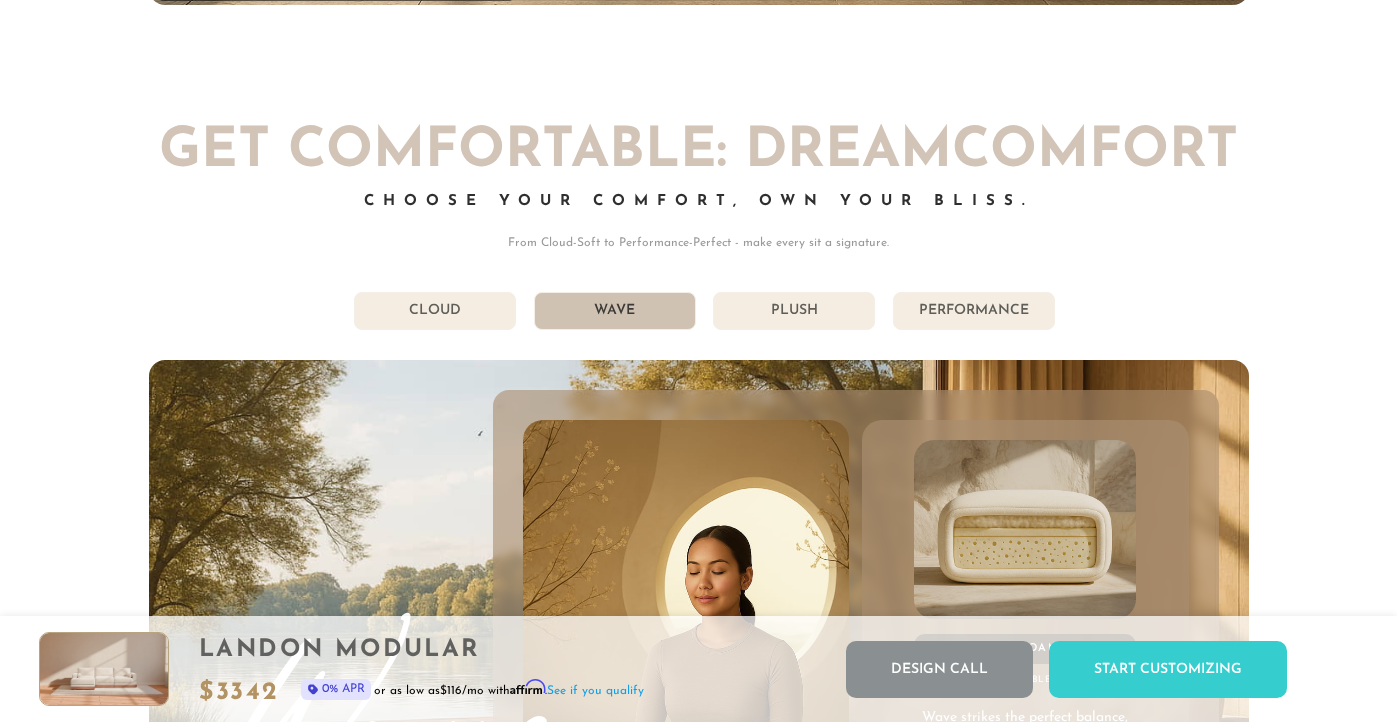 click on "Plush" at bounding box center (794, 311) 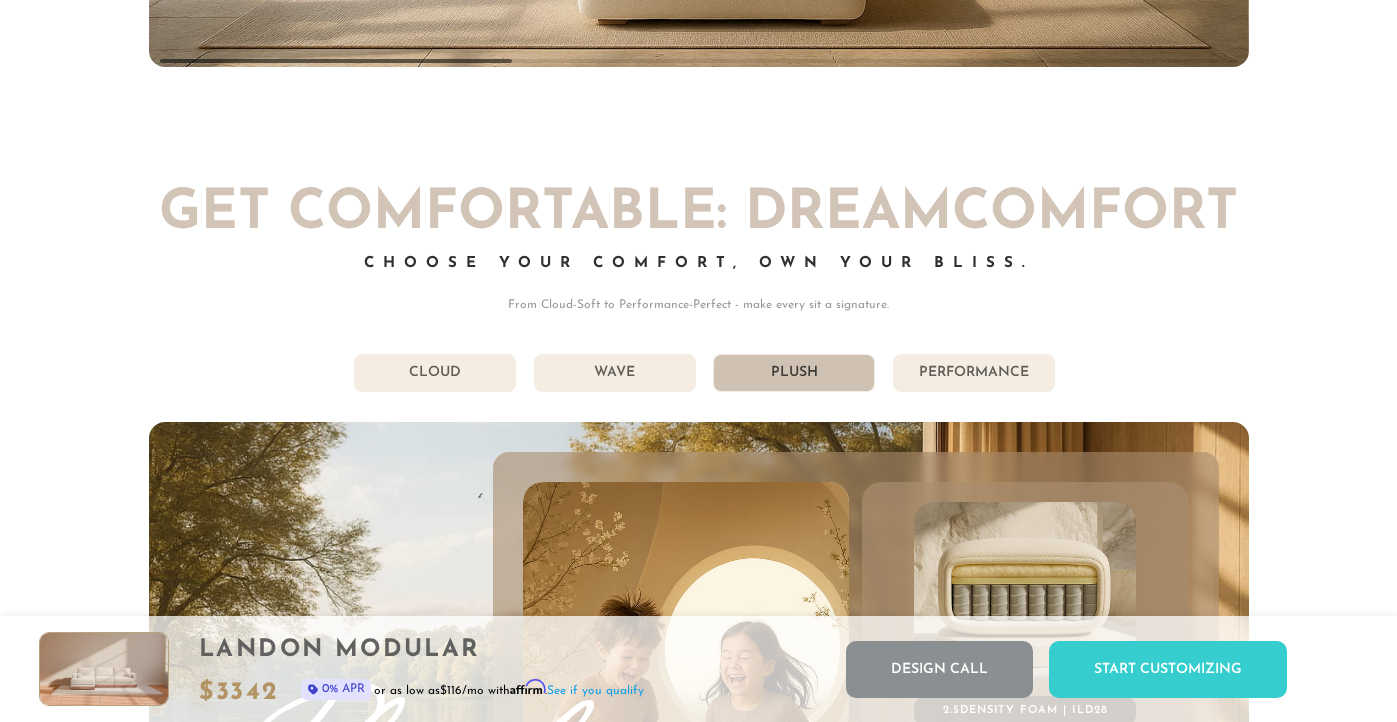 scroll, scrollTop: 10270, scrollLeft: 0, axis: vertical 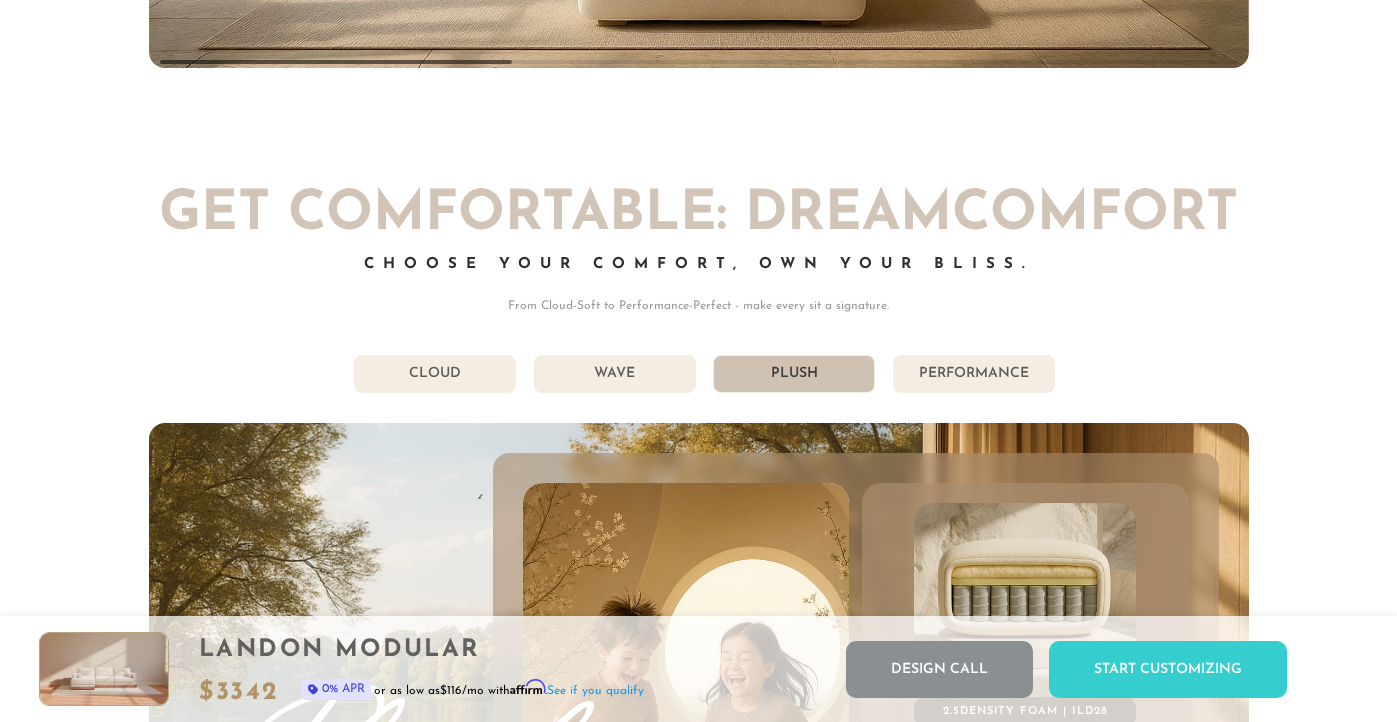 click on "Performance" at bounding box center (974, 374) 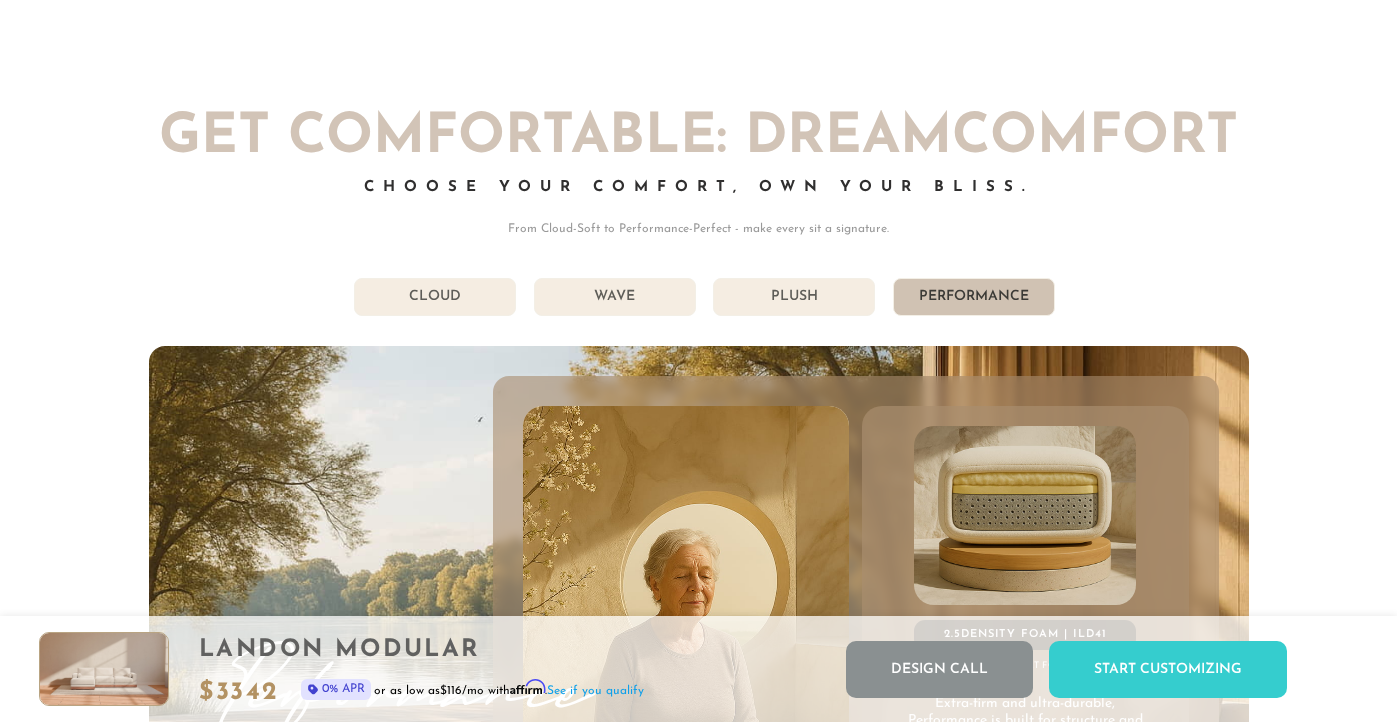 scroll, scrollTop: 10344, scrollLeft: 0, axis: vertical 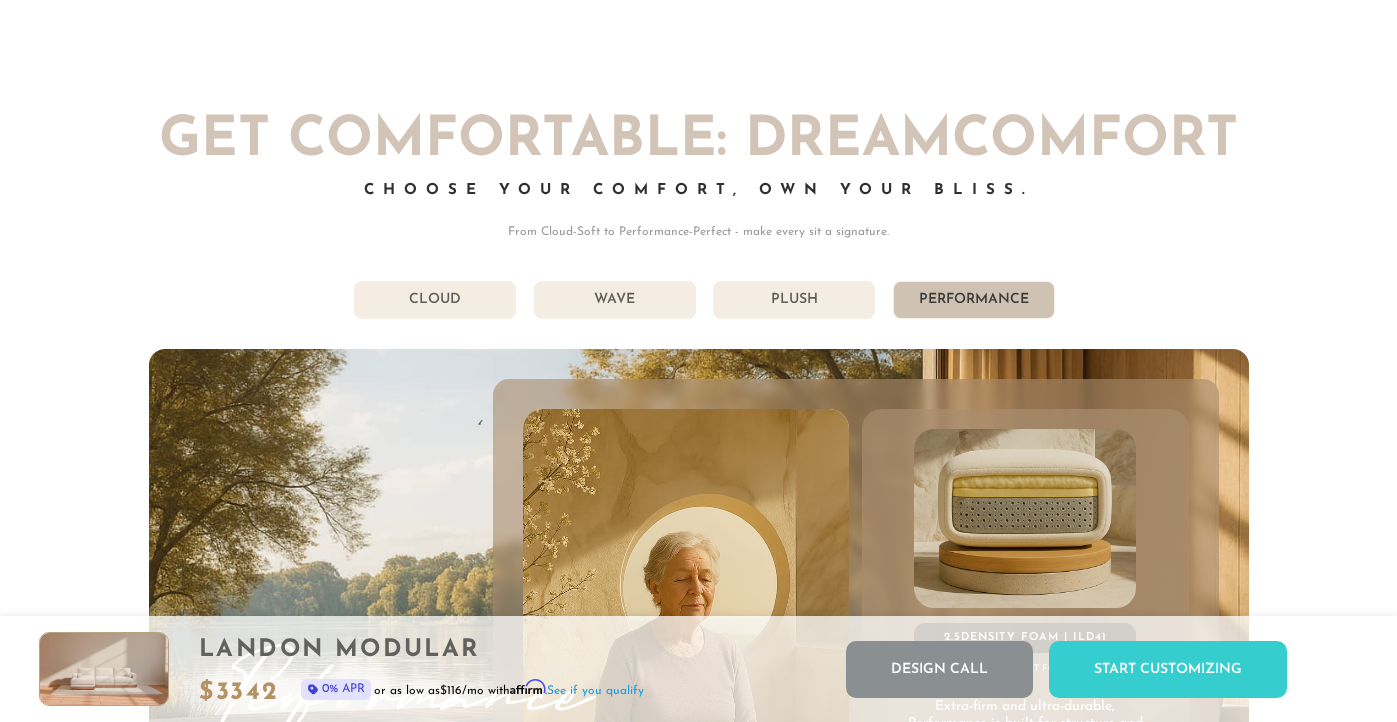 click on "Plush" at bounding box center (794, 300) 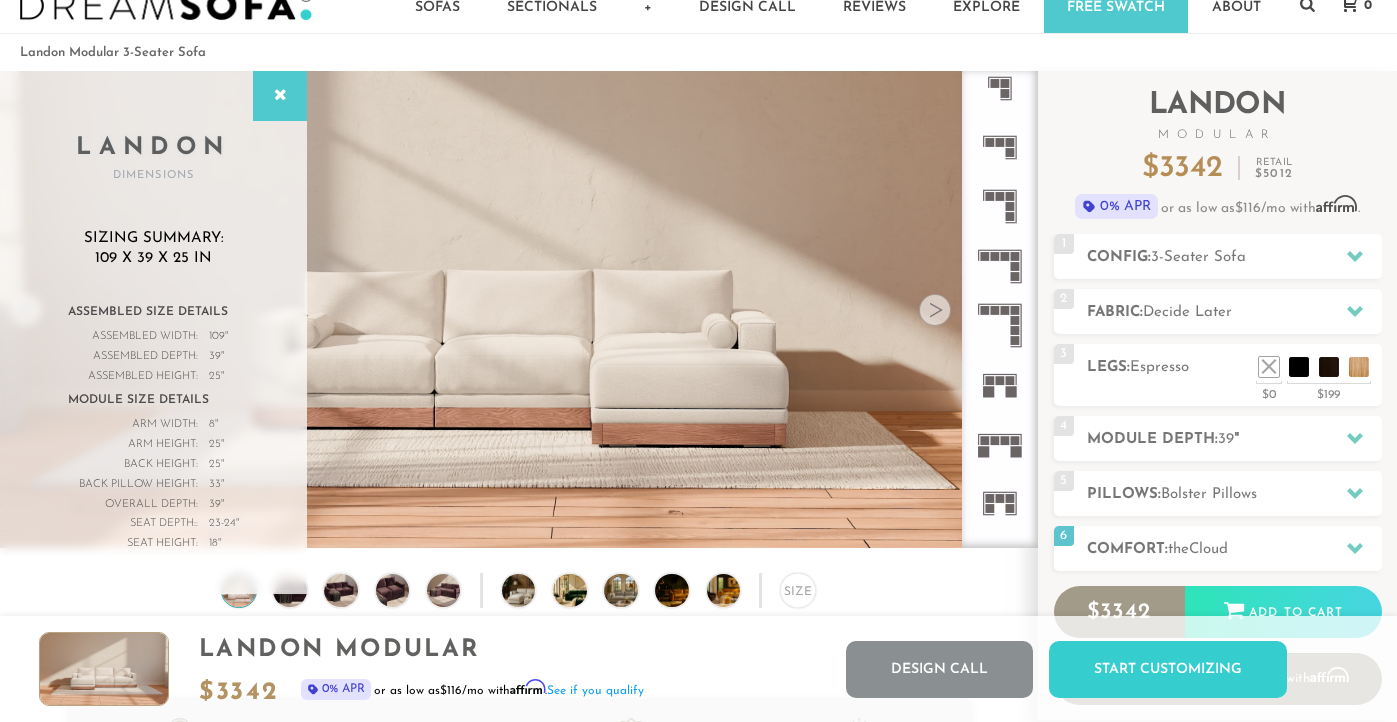 scroll, scrollTop: 0, scrollLeft: 0, axis: both 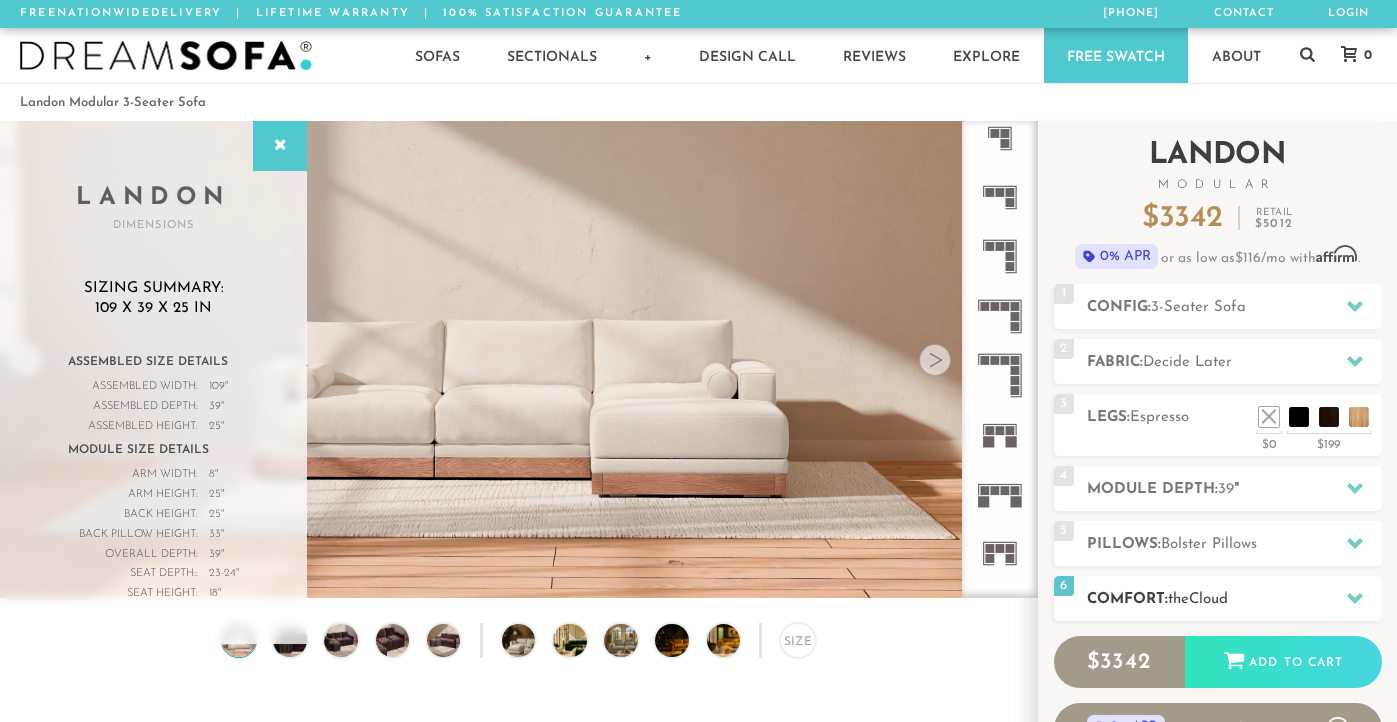 click on "6
Comfort:  the  Cloud
soft" at bounding box center (1218, 598) 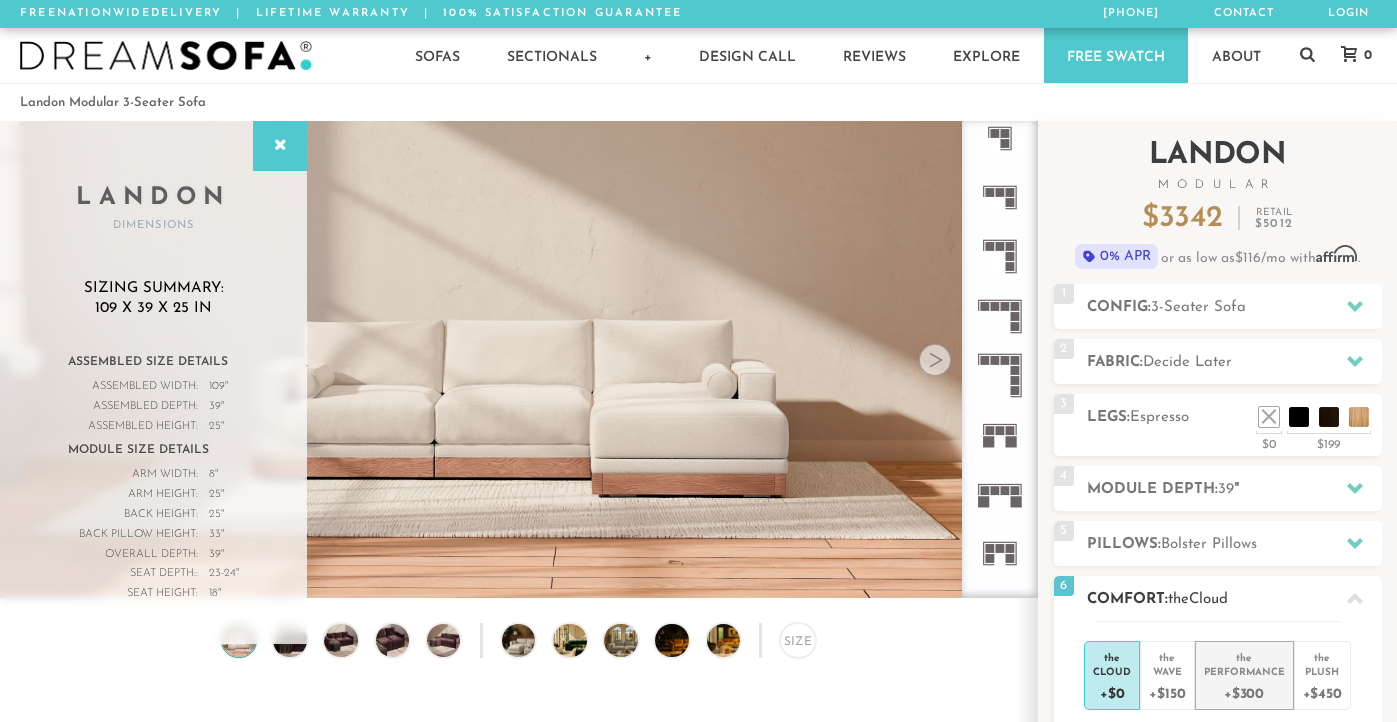 click on "Performance" at bounding box center (1244, 671) 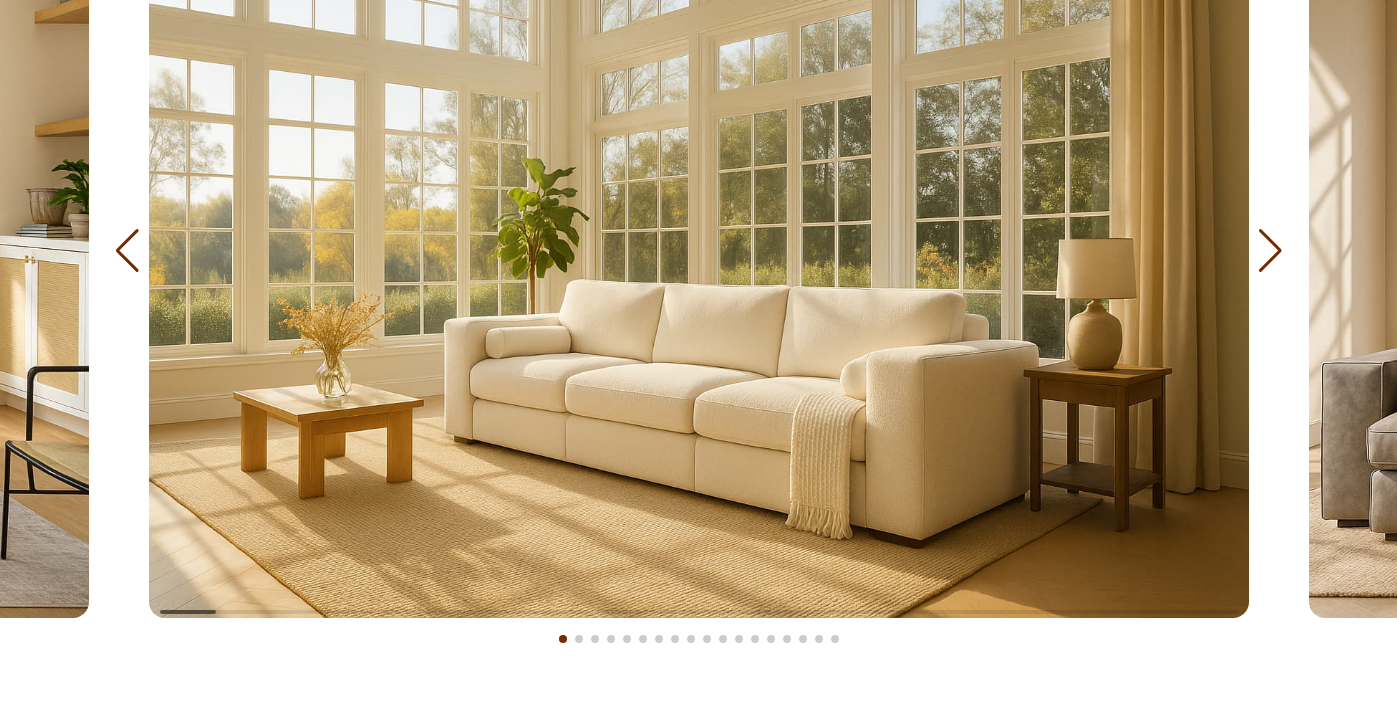 scroll, scrollTop: 11806, scrollLeft: 0, axis: vertical 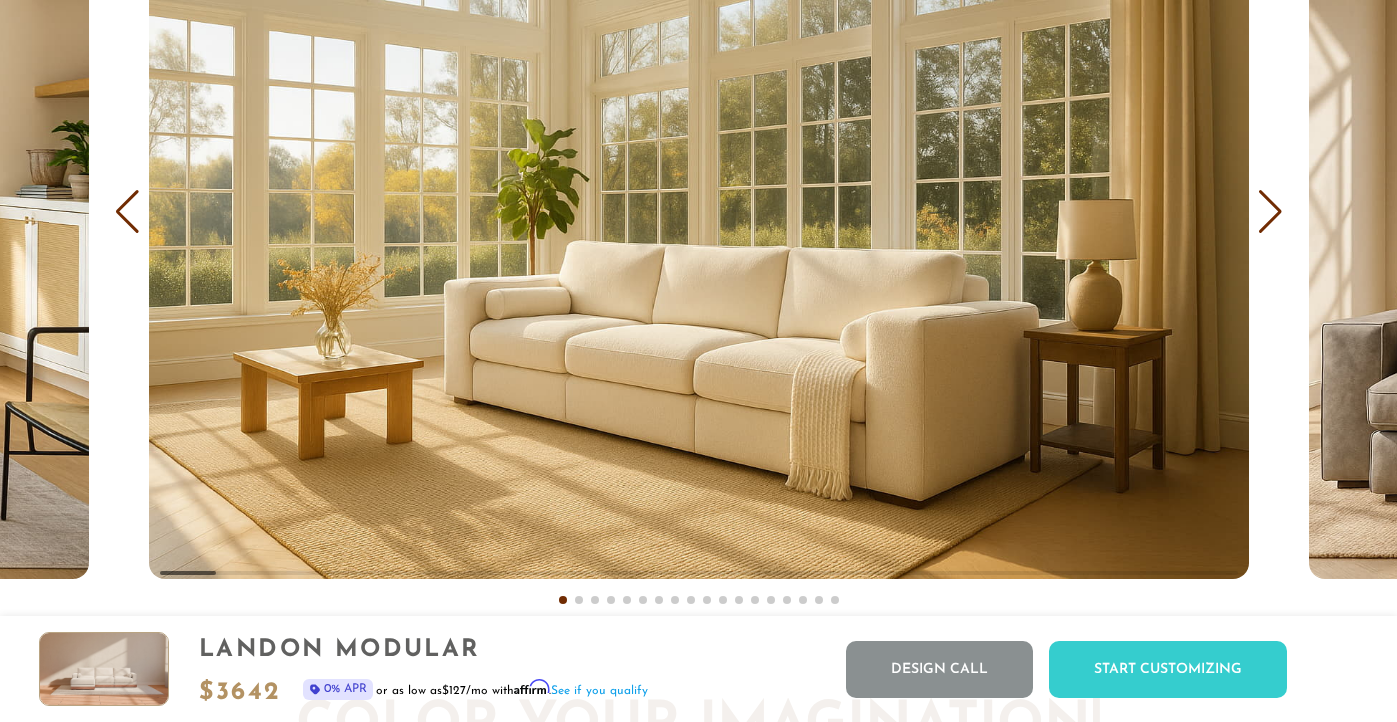 click at bounding box center [1270, 212] 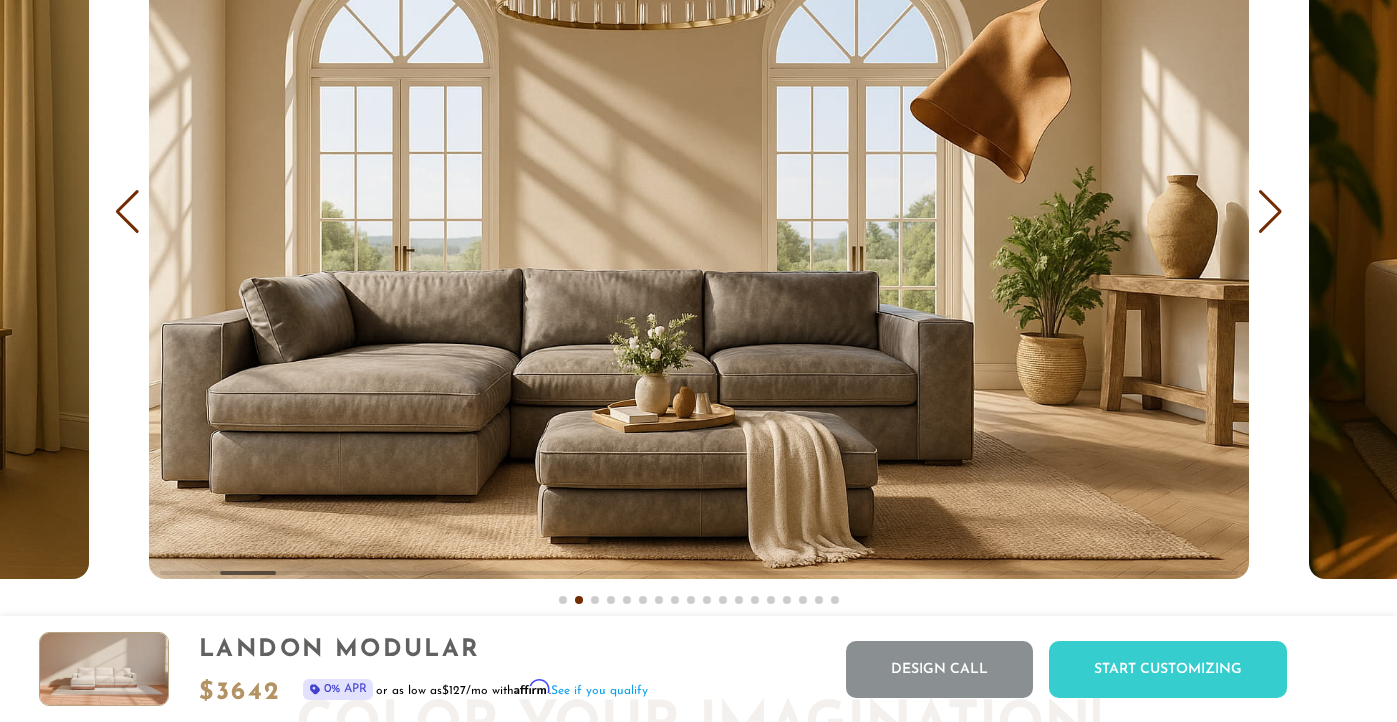 click at bounding box center [1270, 212] 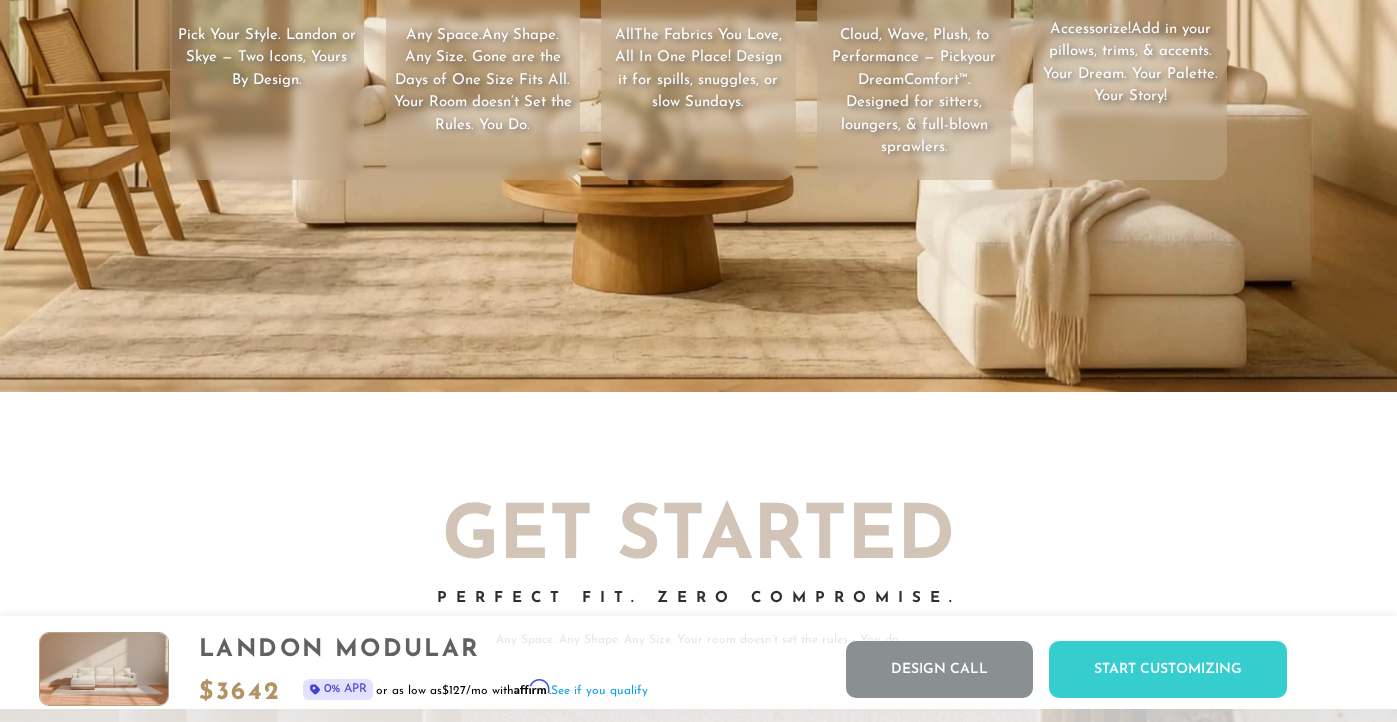 scroll, scrollTop: 3090, scrollLeft: 0, axis: vertical 